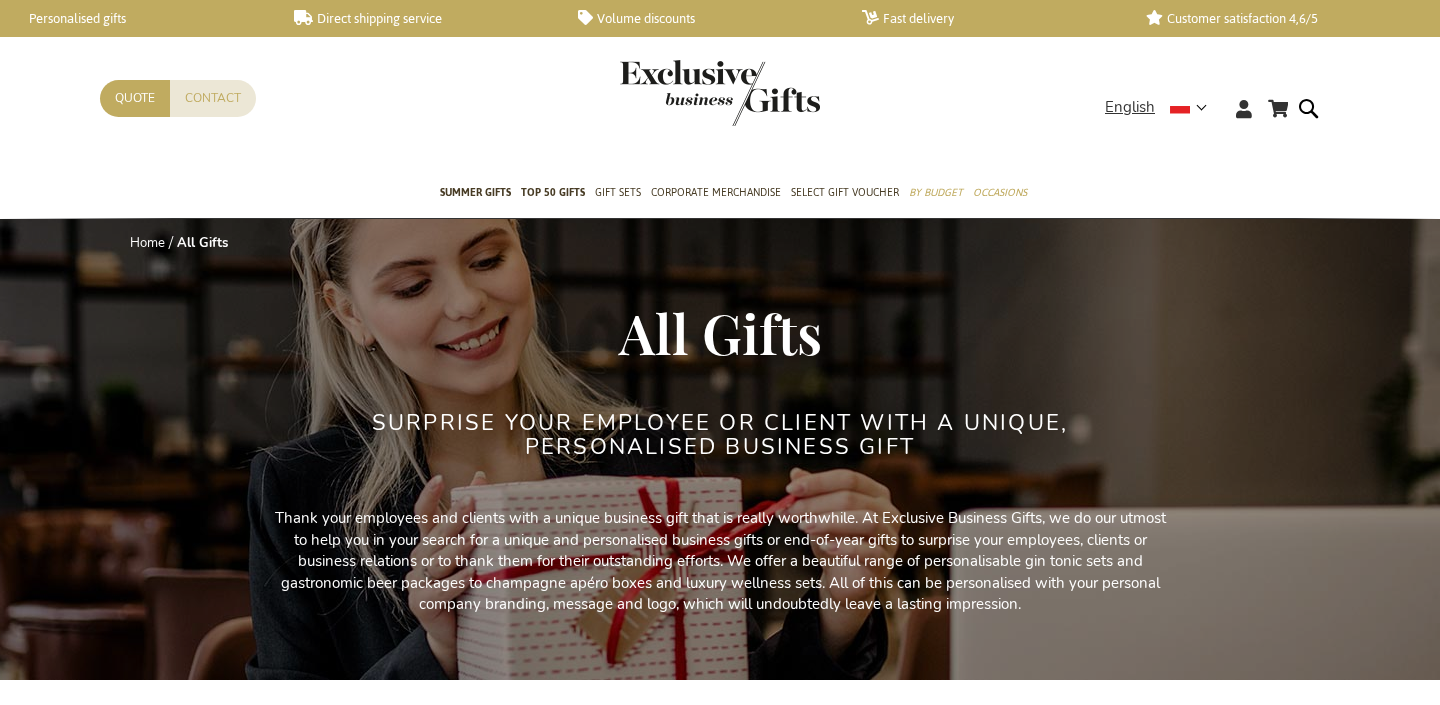 scroll, scrollTop: 0, scrollLeft: 0, axis: both 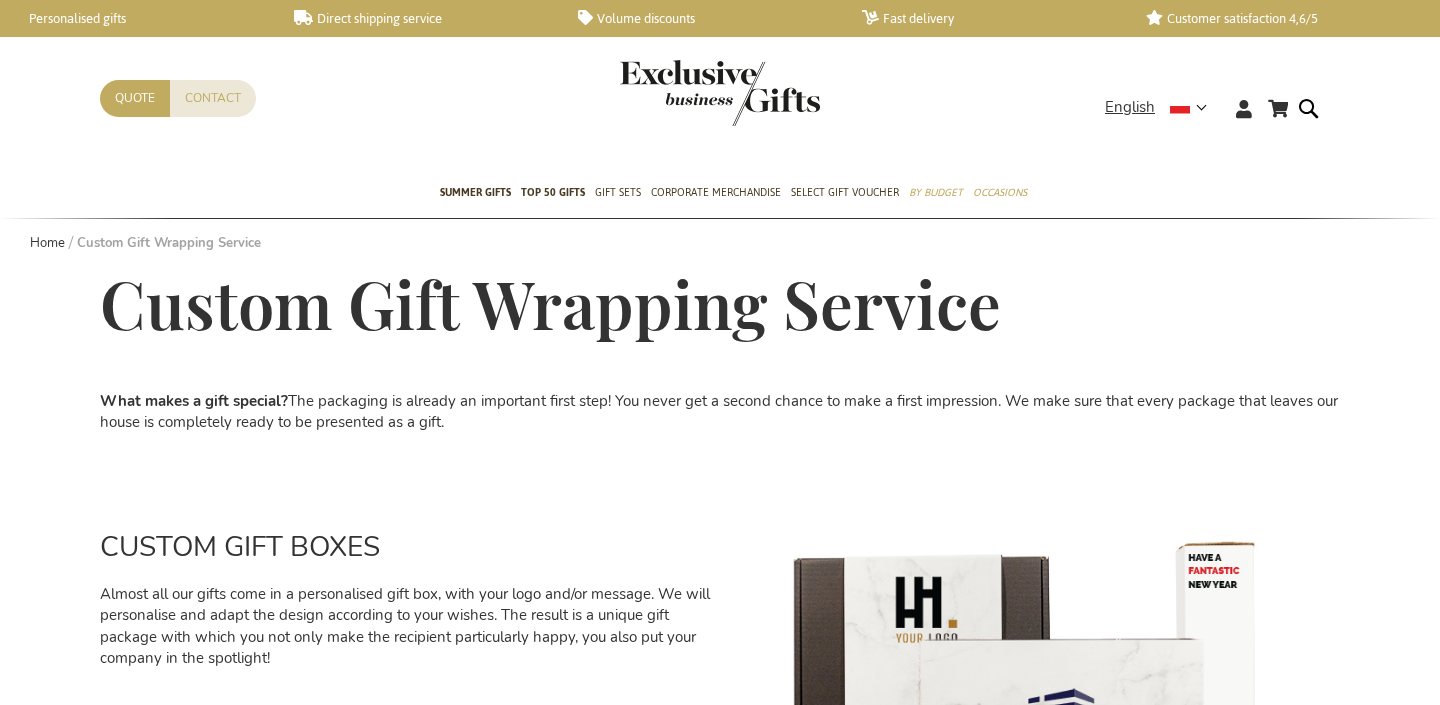 click at bounding box center [720, 93] 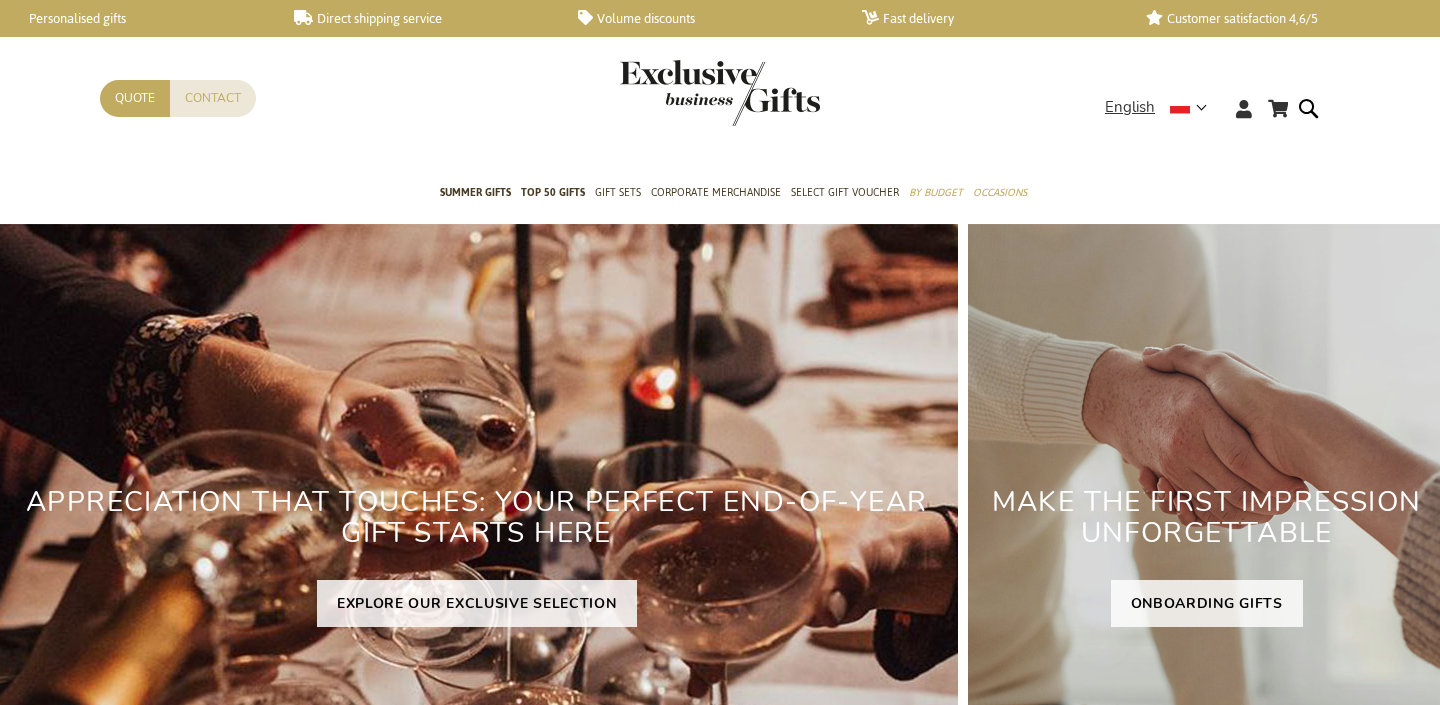 scroll, scrollTop: 0, scrollLeft: 0, axis: both 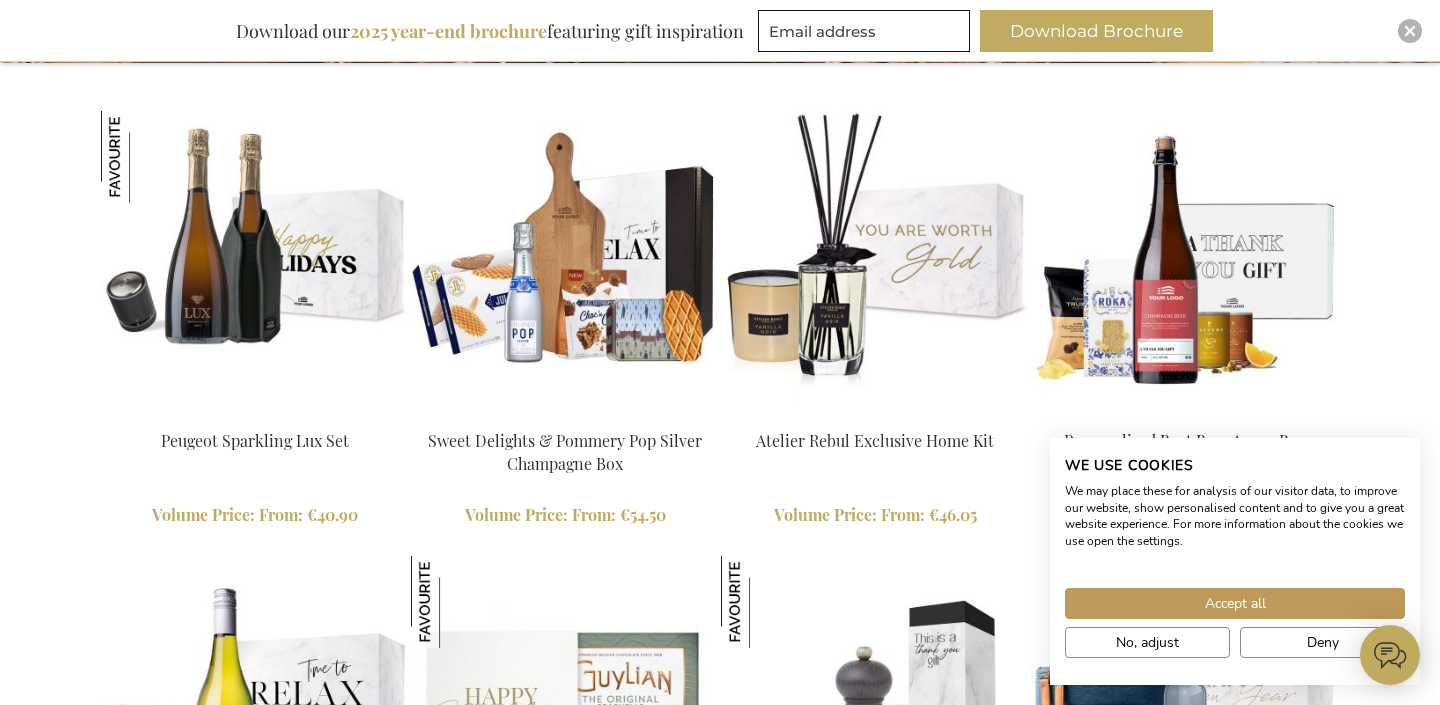 click on "Peugeot Sparkling Lux Set" at bounding box center [255, 440] 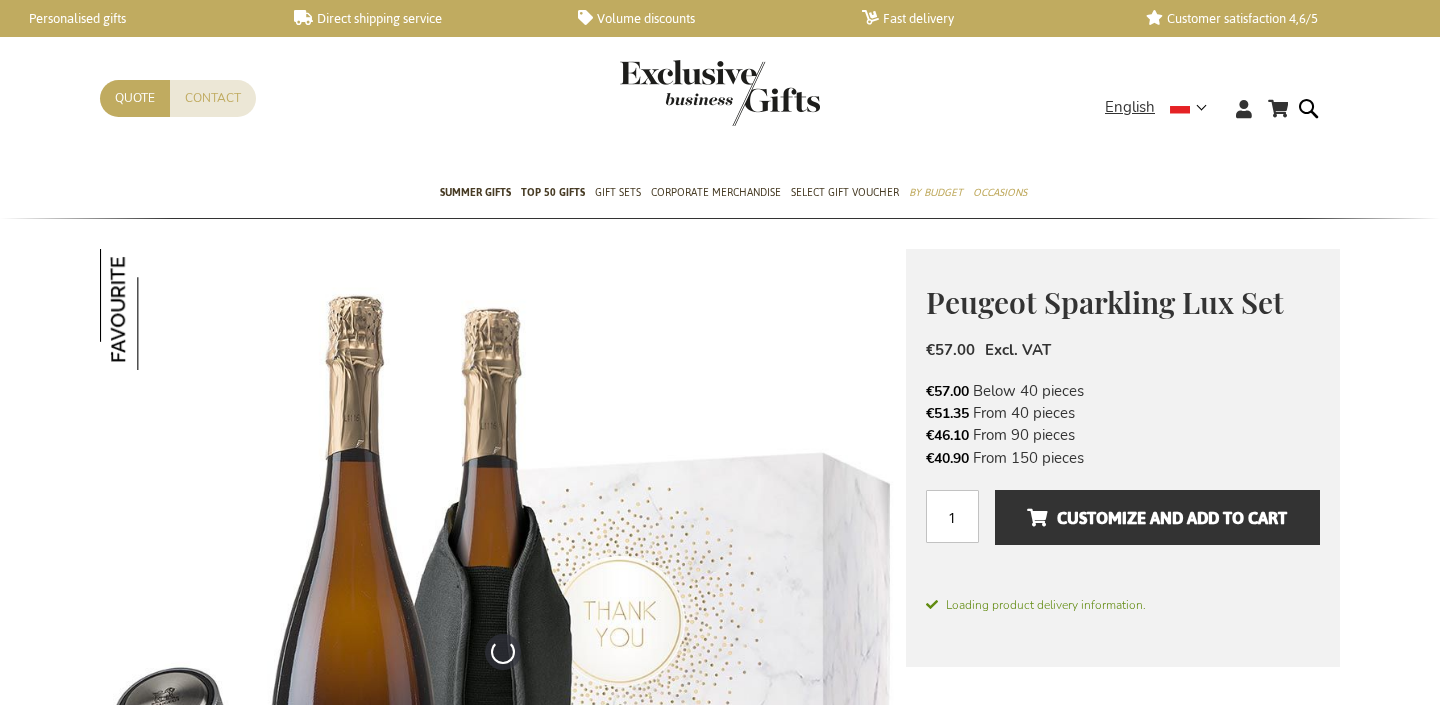 scroll, scrollTop: 191, scrollLeft: 0, axis: vertical 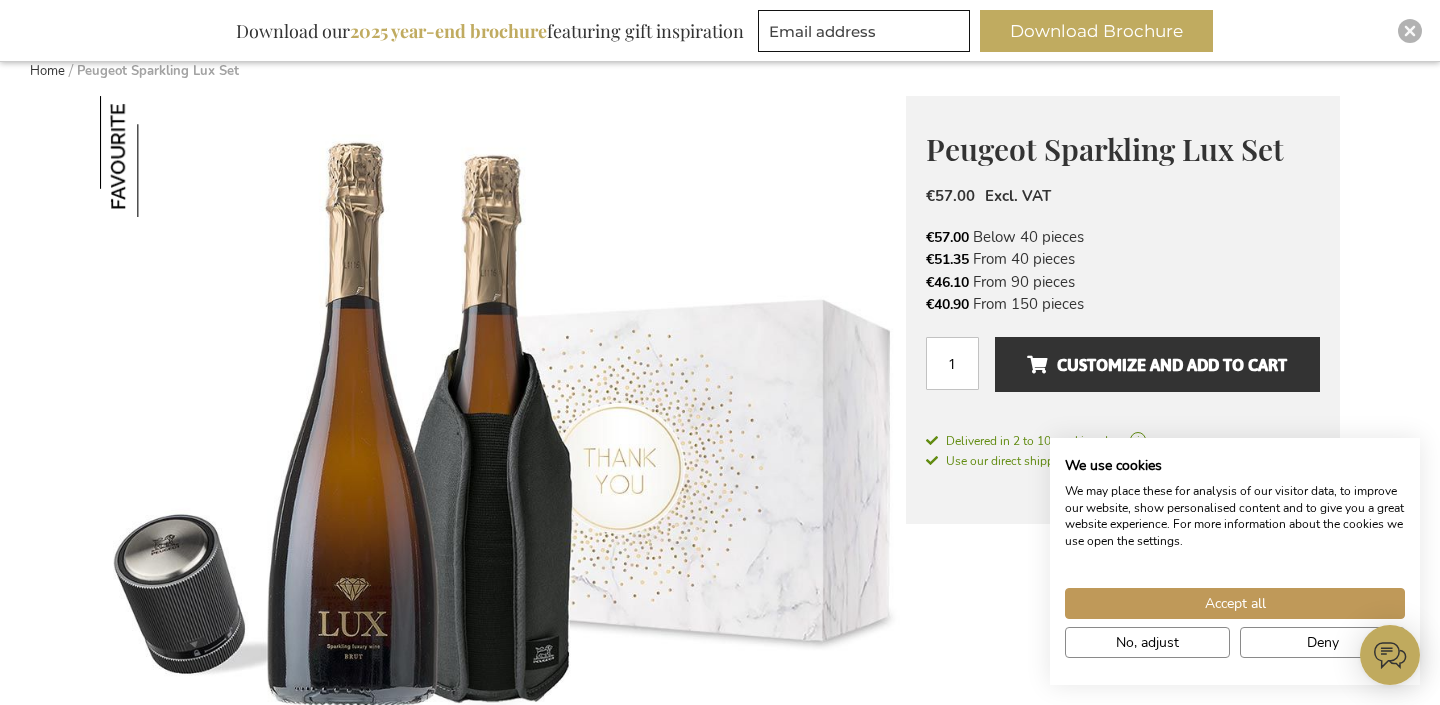 click at bounding box center [503, 498] 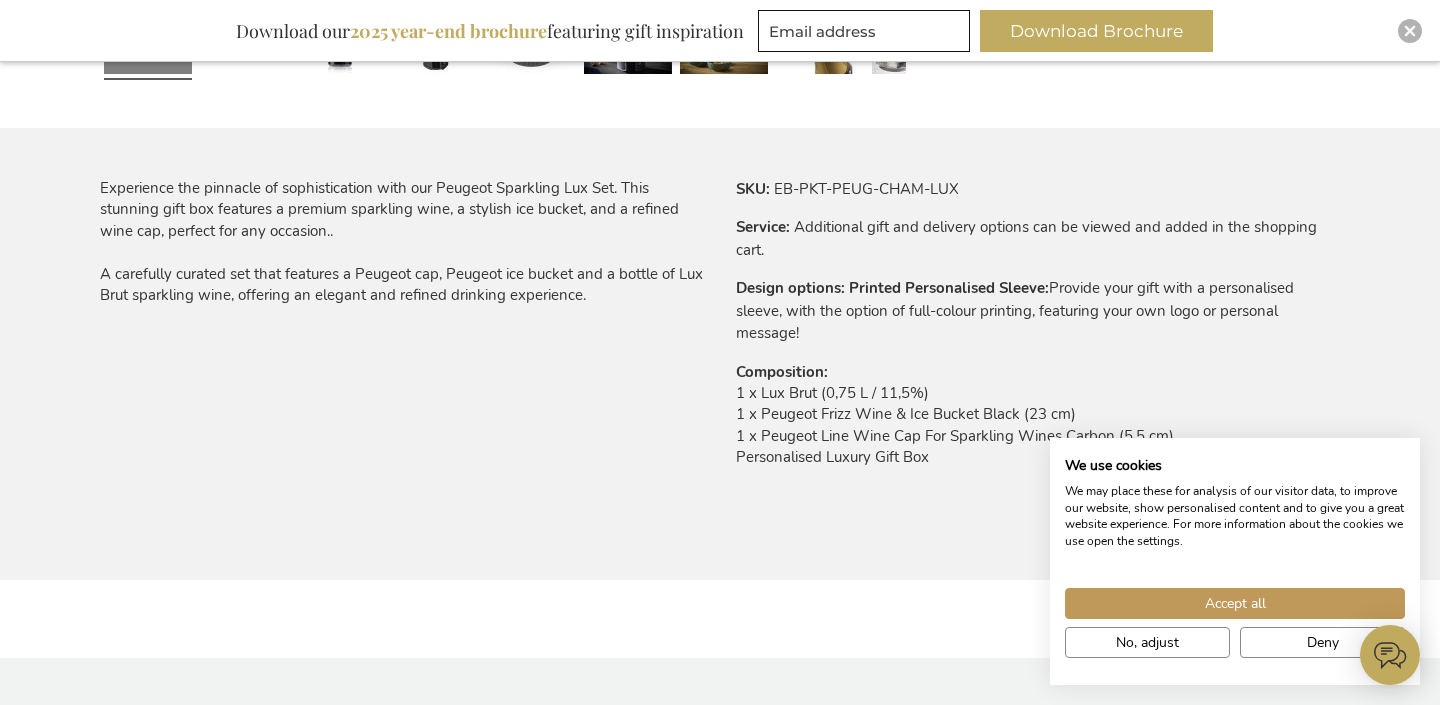 scroll, scrollTop: 866, scrollLeft: 0, axis: vertical 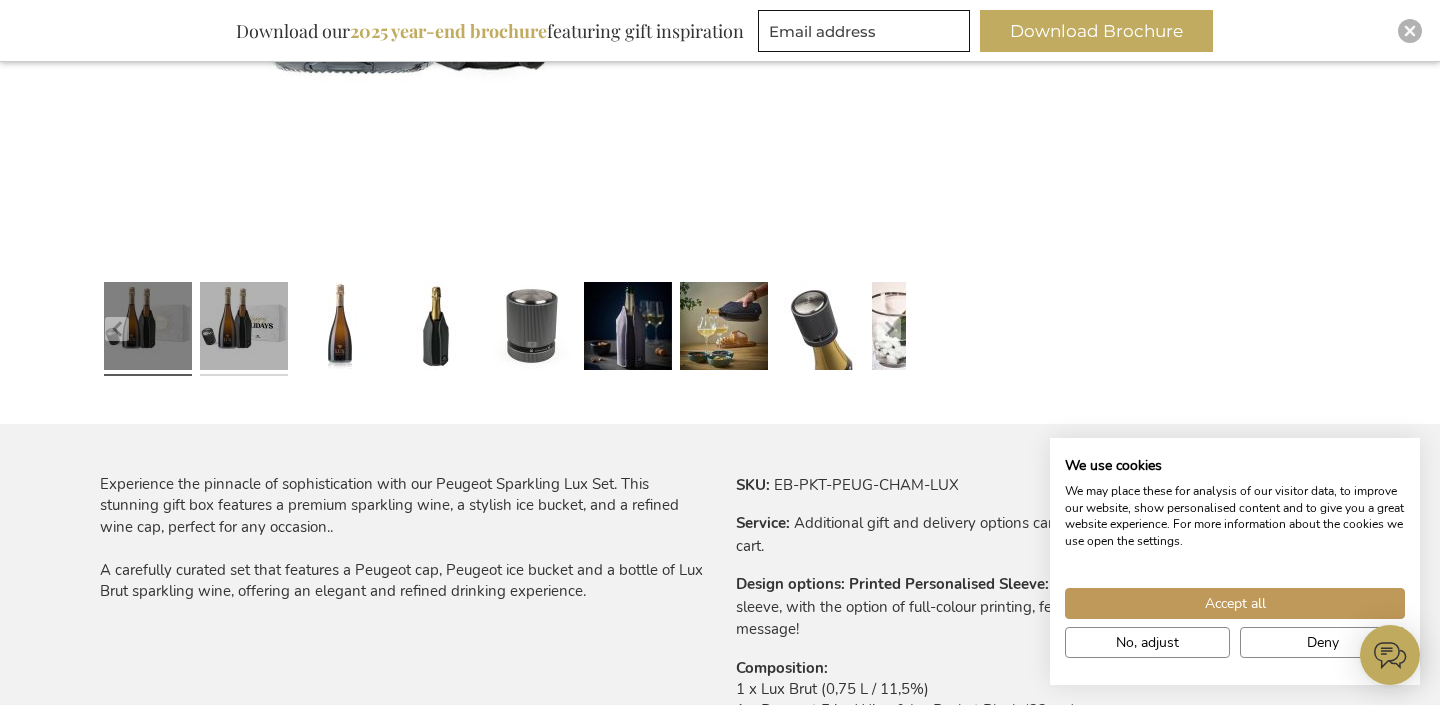 click at bounding box center (244, 329) 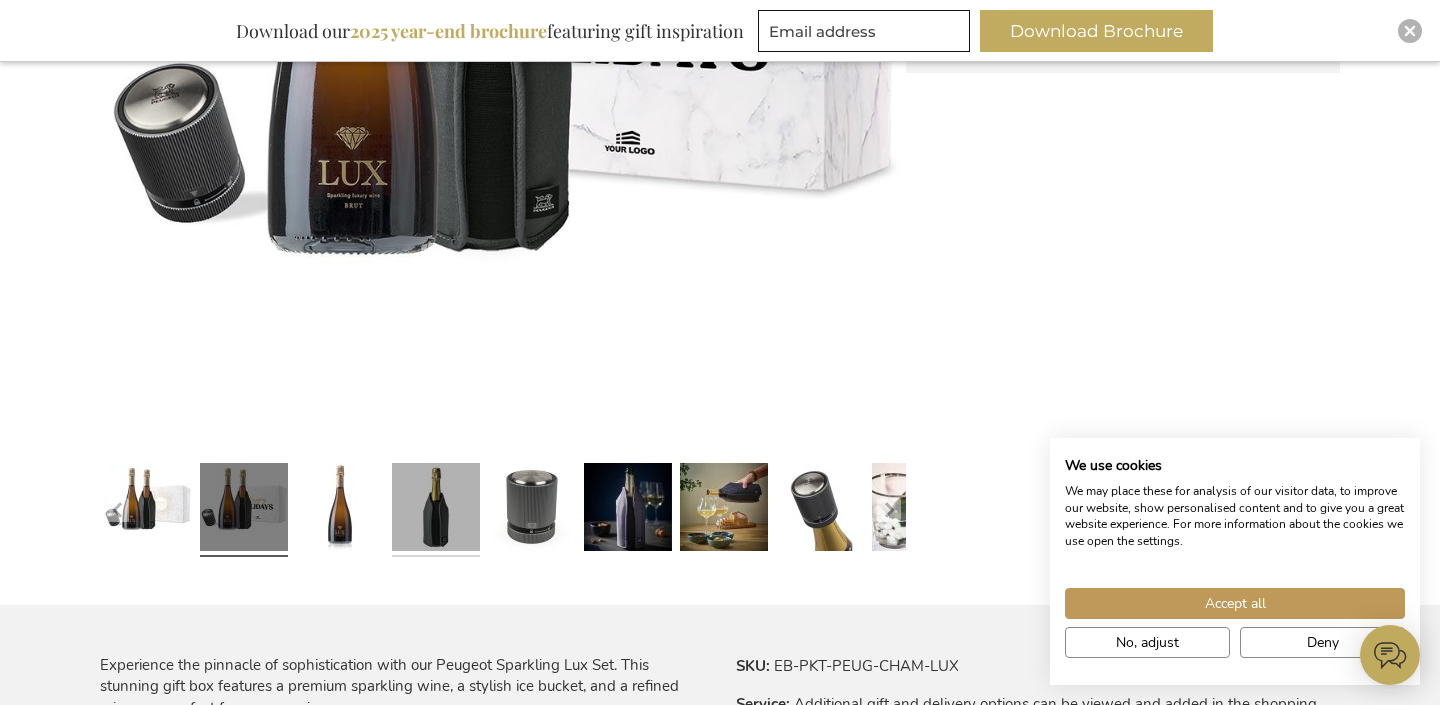 click at bounding box center [436, 510] 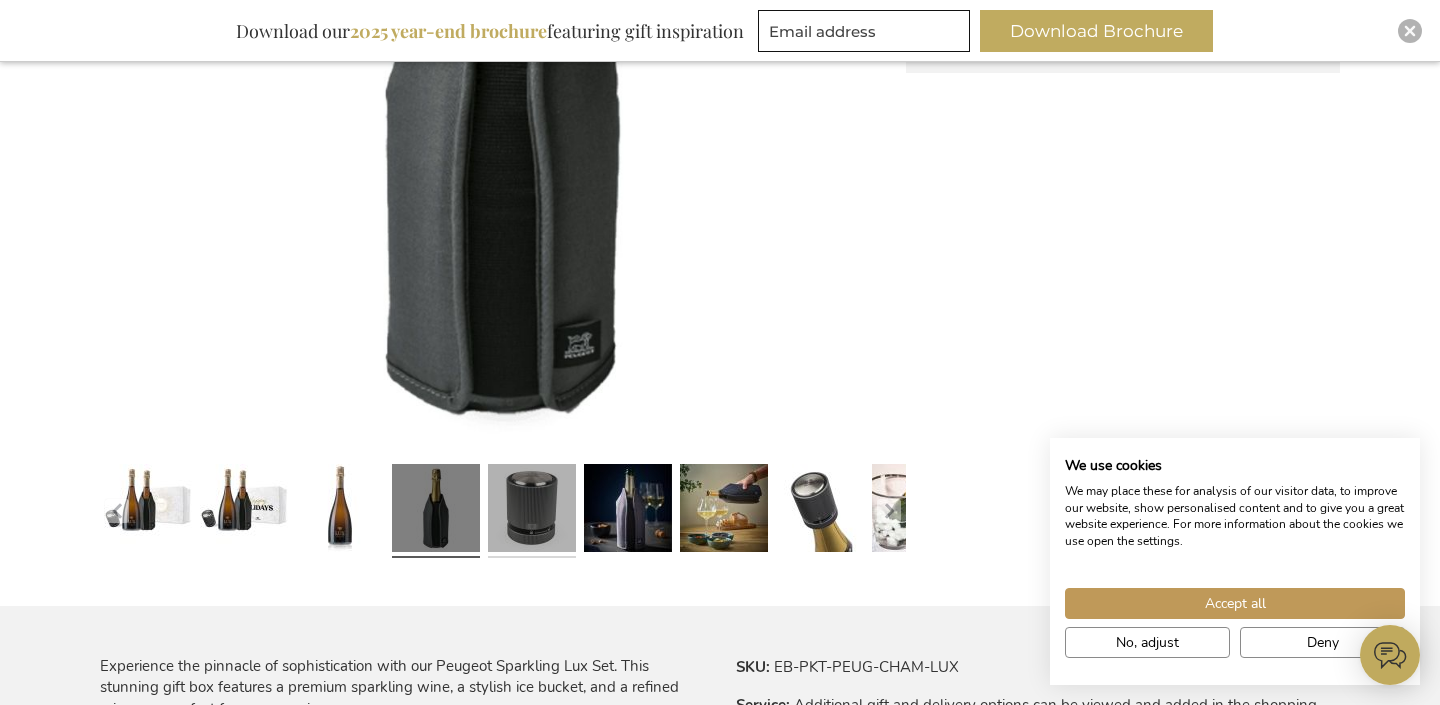 click at bounding box center [532, 511] 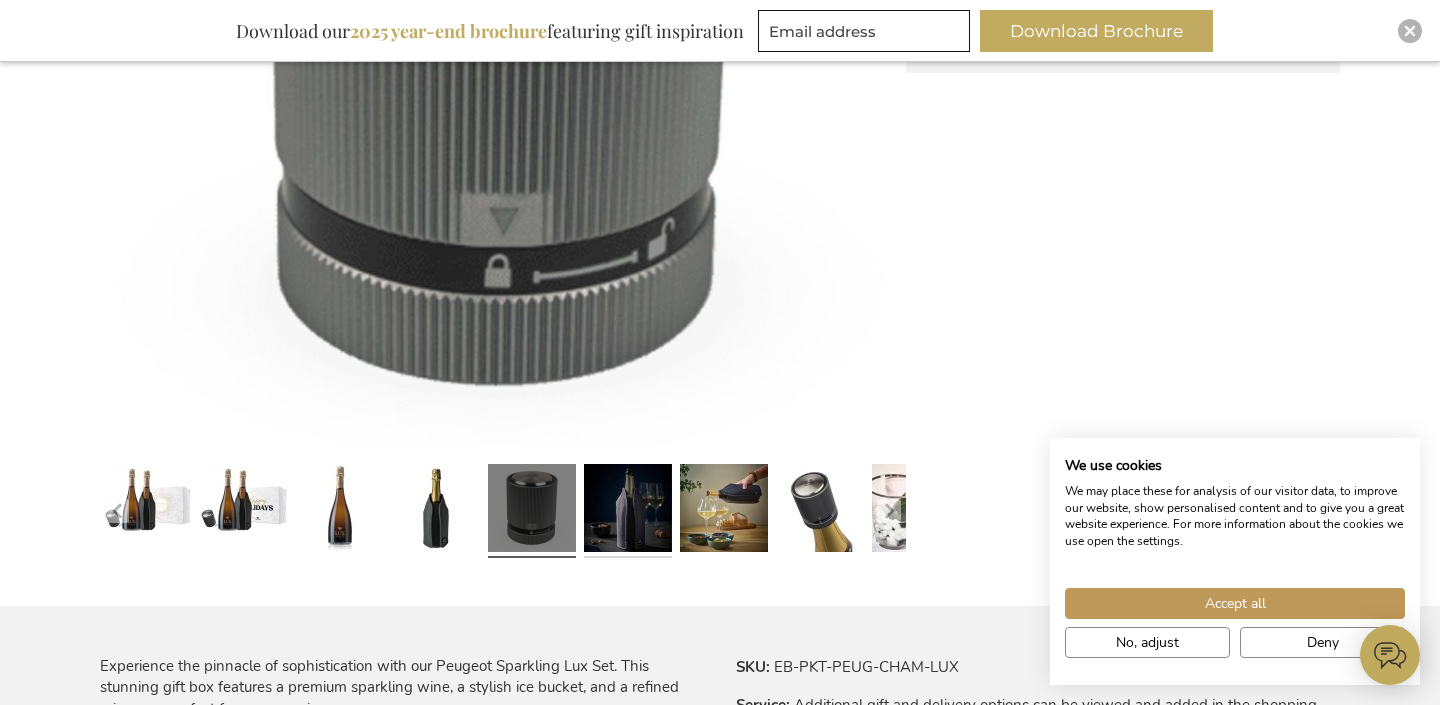click at bounding box center (628, 511) 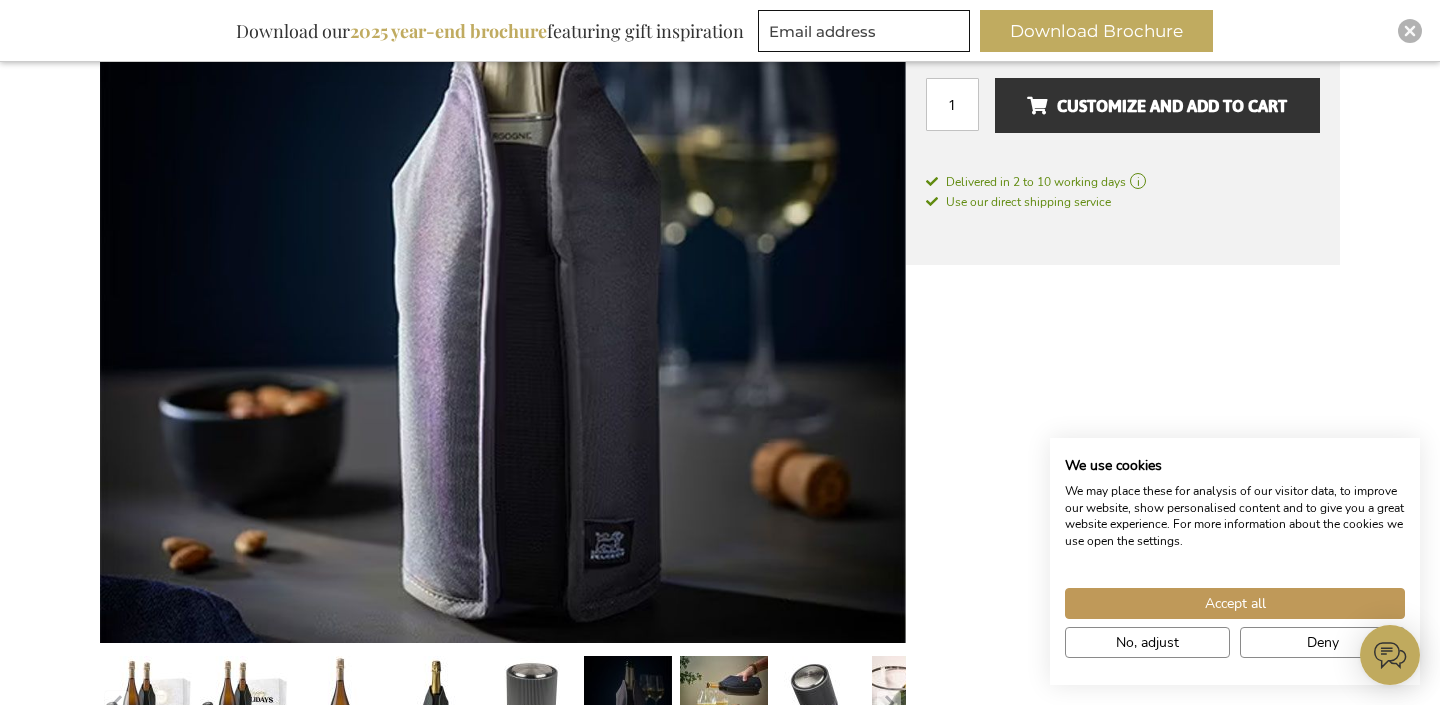 scroll, scrollTop: 130, scrollLeft: 0, axis: vertical 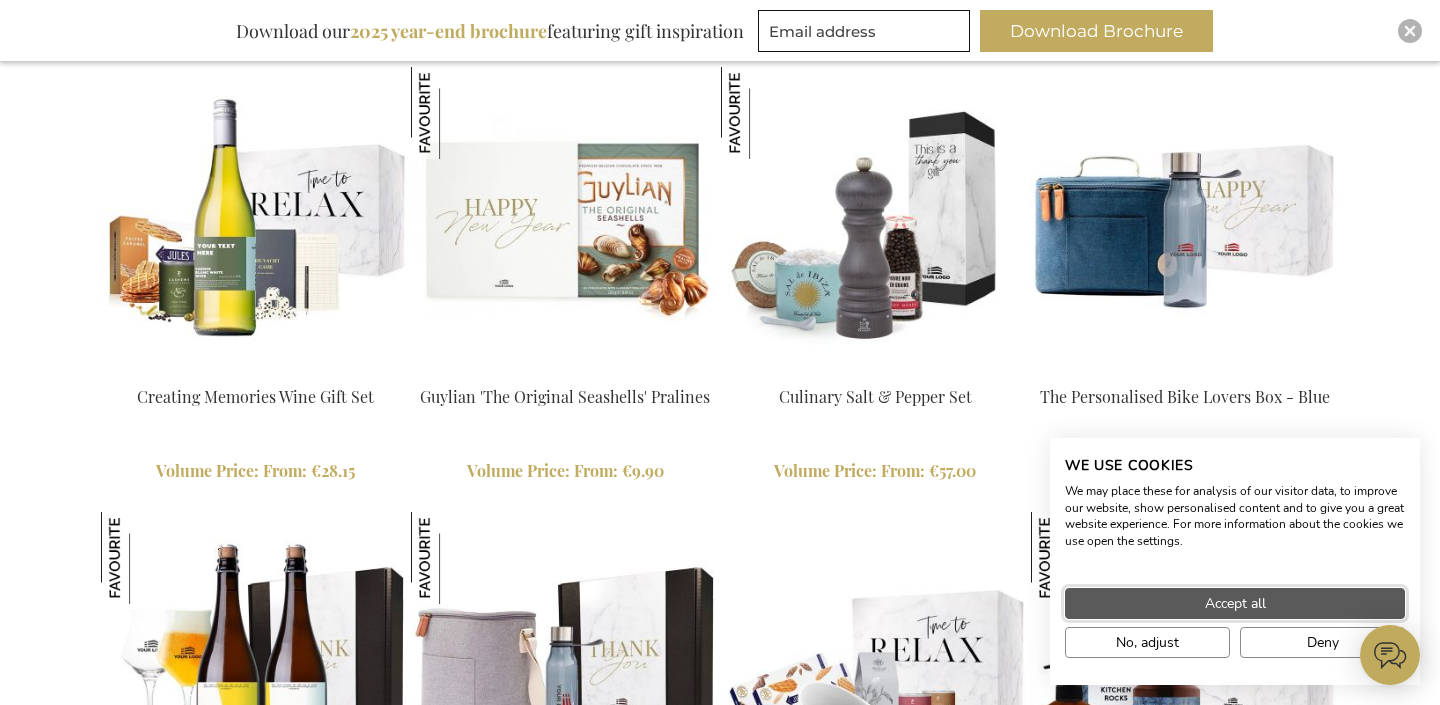 click on "Accept all" at bounding box center [1235, 603] 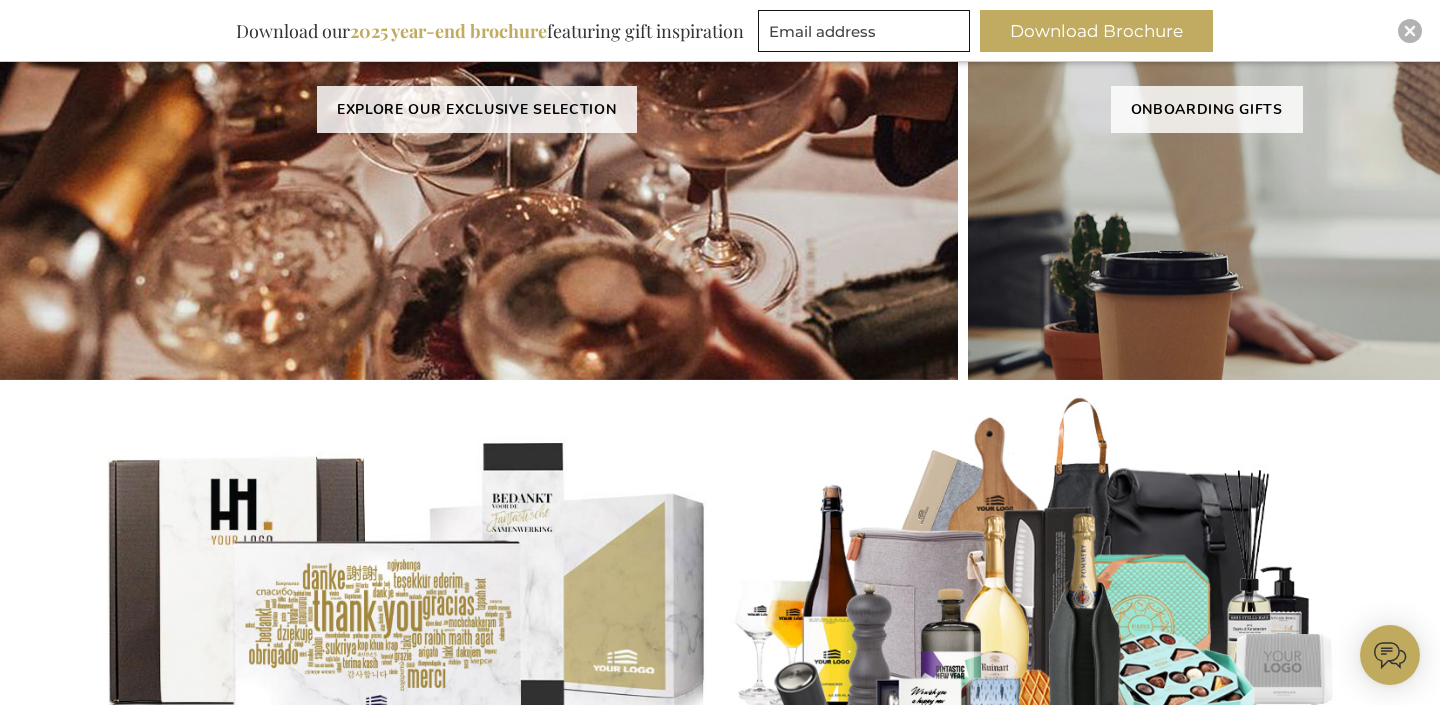 scroll, scrollTop: 0, scrollLeft: 0, axis: both 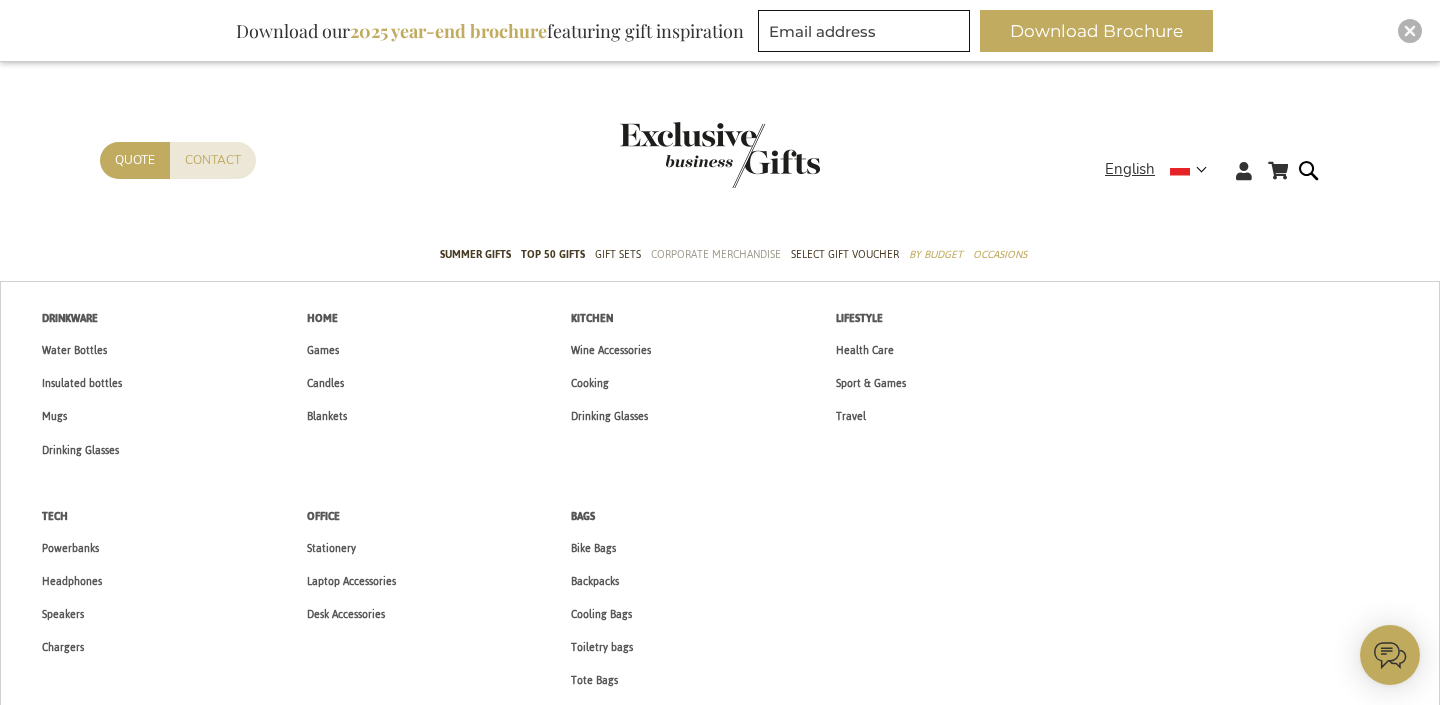 click on "Corporate Merchandise" at bounding box center [716, 254] 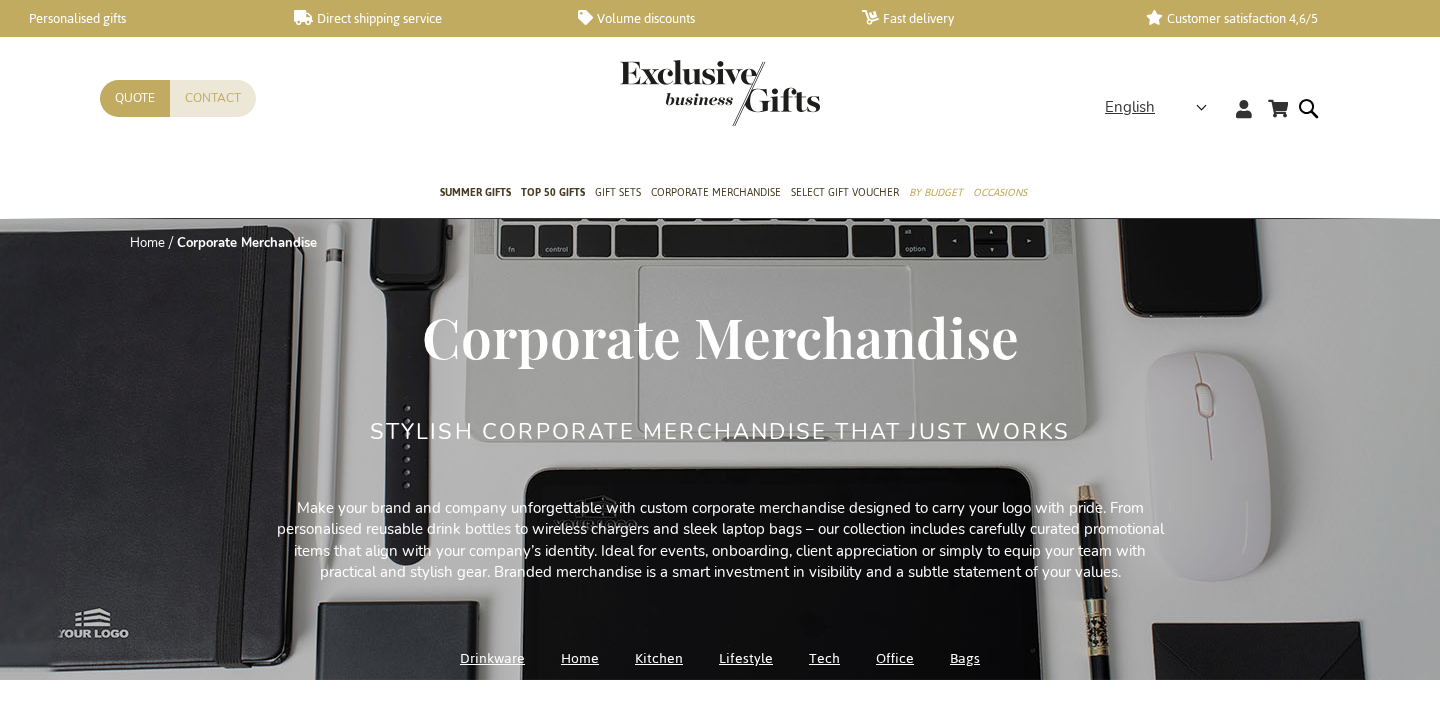 scroll, scrollTop: 0, scrollLeft: 0, axis: both 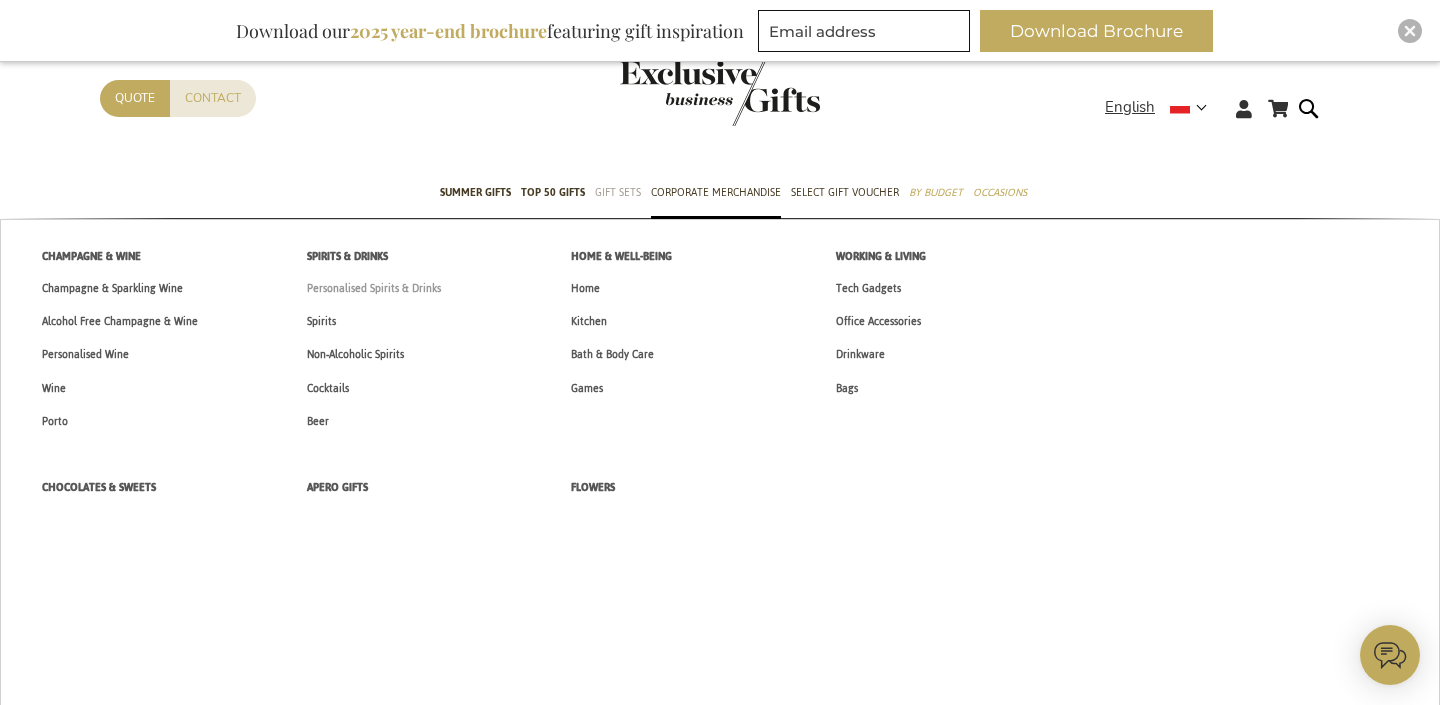 click on "Personalised Spirits & Drinks" at bounding box center (374, 288) 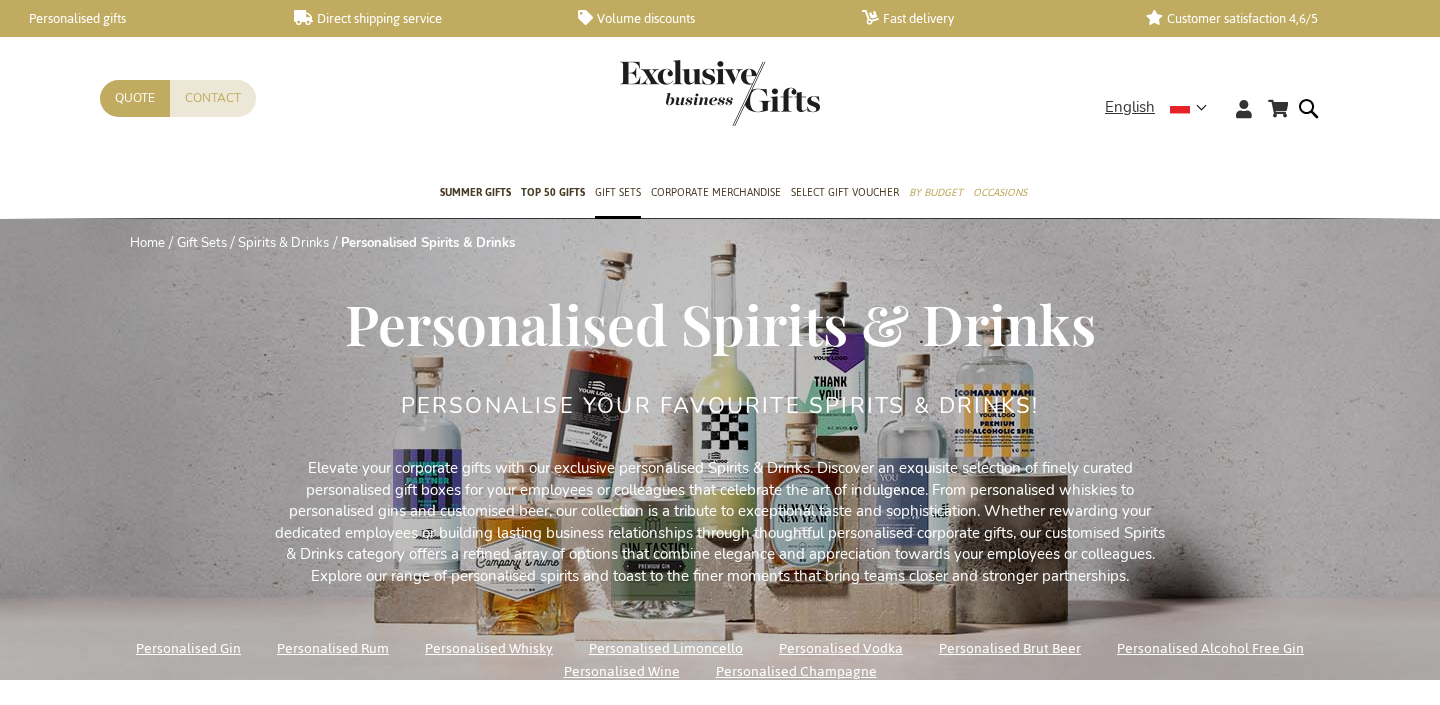 scroll, scrollTop: 0, scrollLeft: 0, axis: both 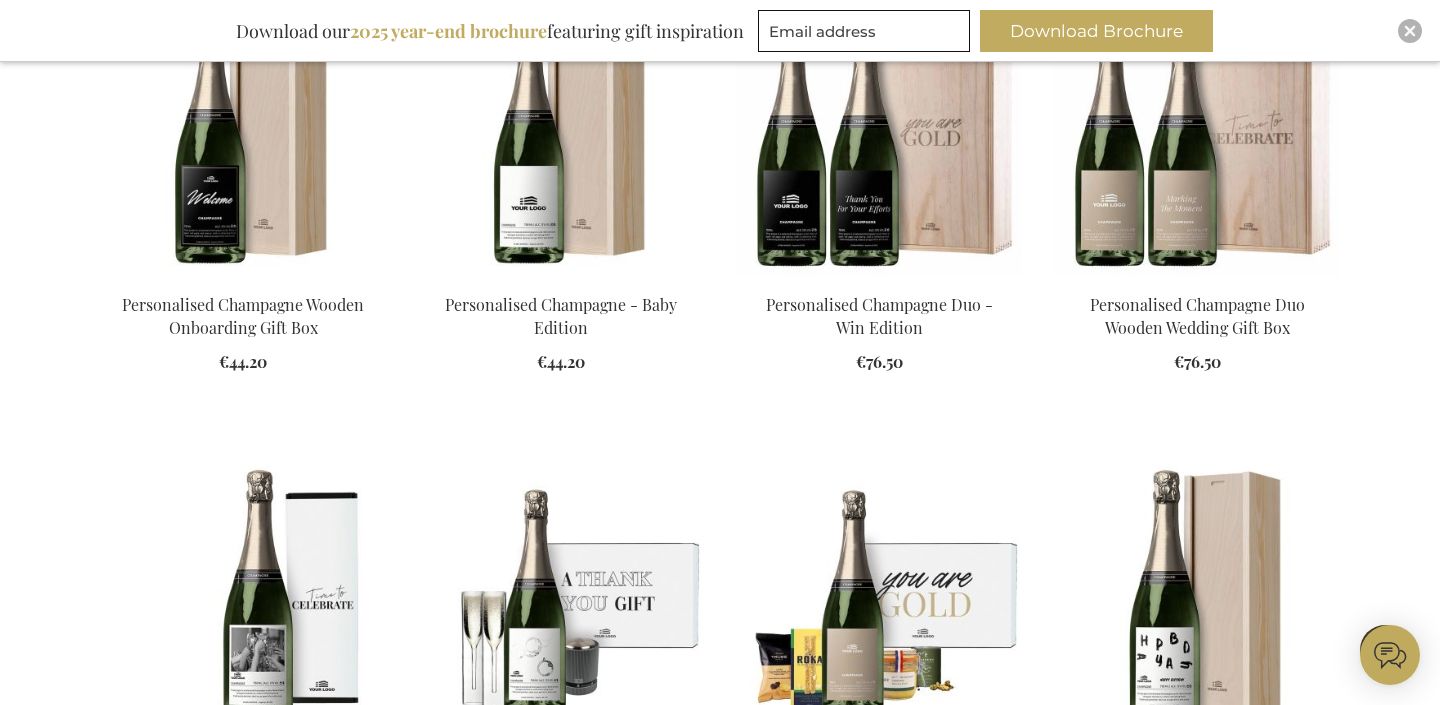 click on "Add to Cart" at bounding box center [561, 347] 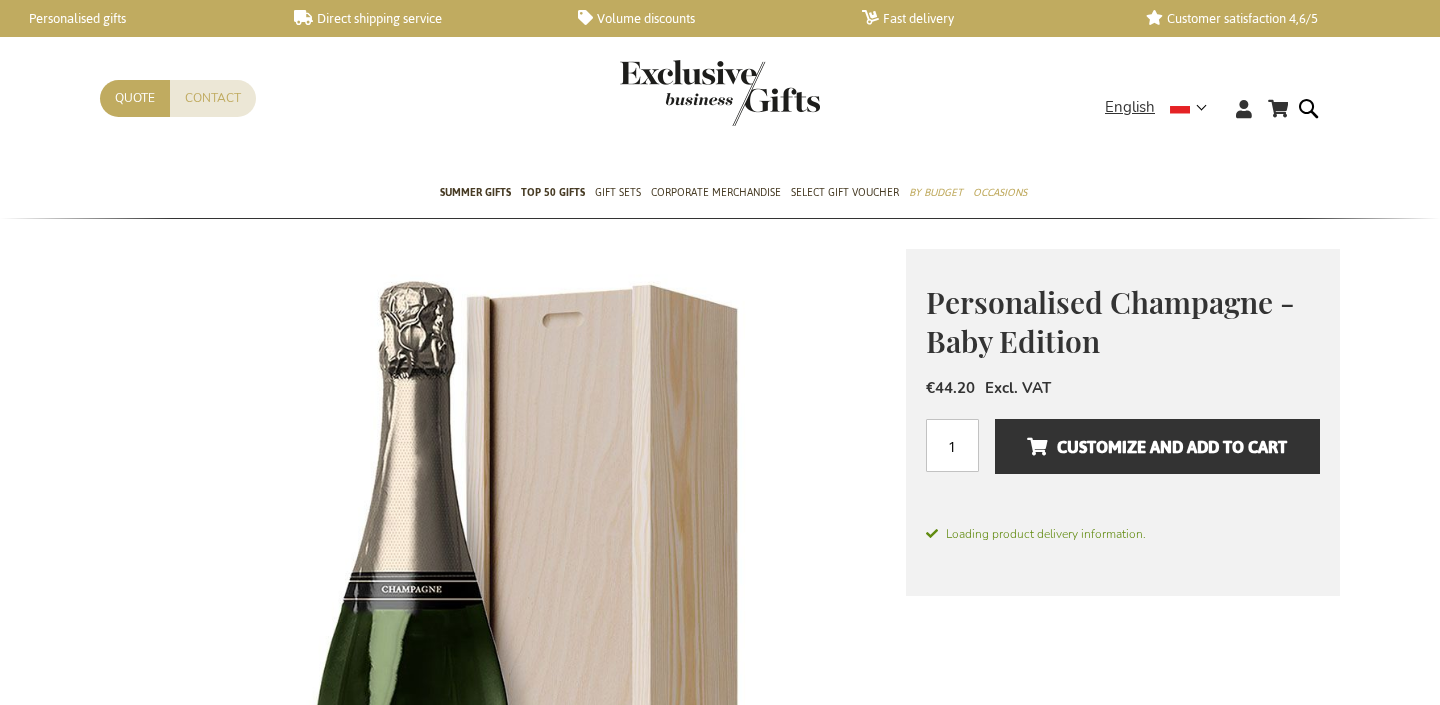 scroll, scrollTop: 0, scrollLeft: 0, axis: both 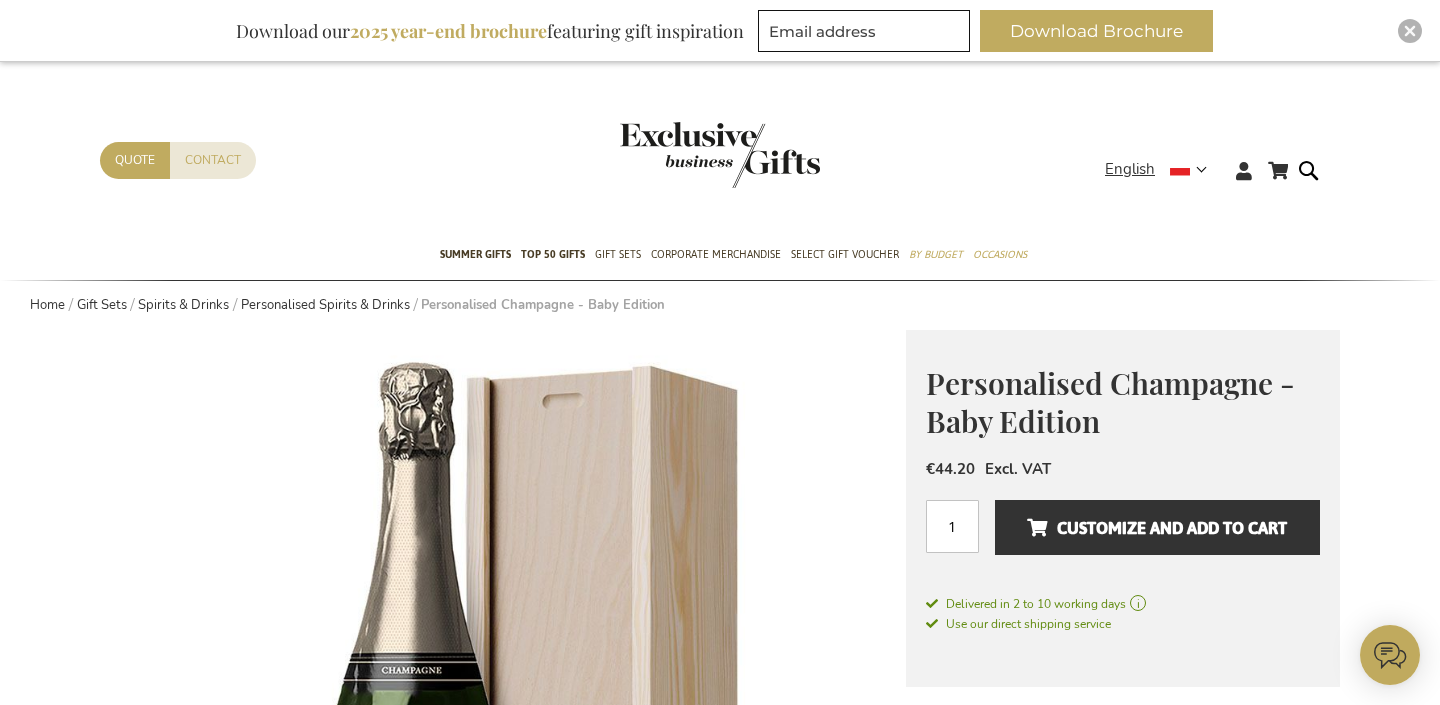 click on "Contact
Quote" at bounding box center (602, 186) 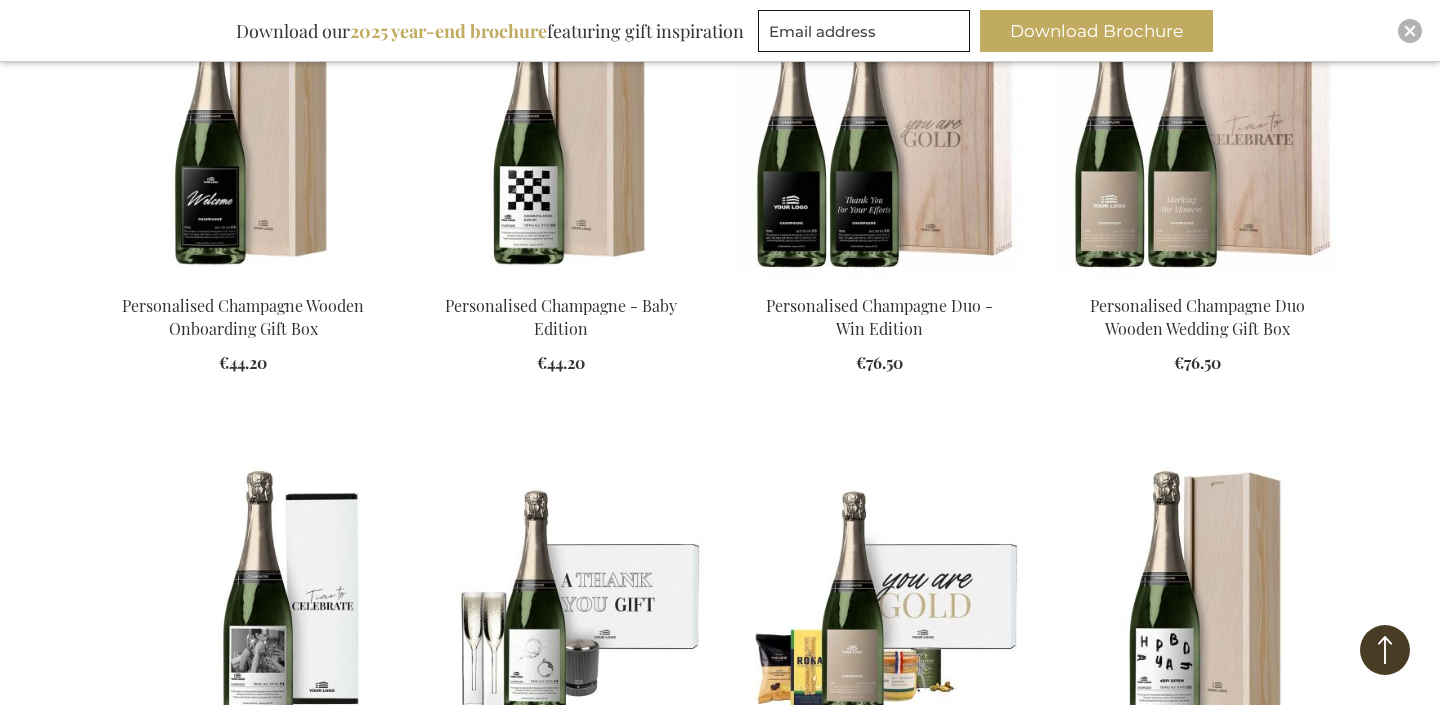 scroll, scrollTop: 868, scrollLeft: 0, axis: vertical 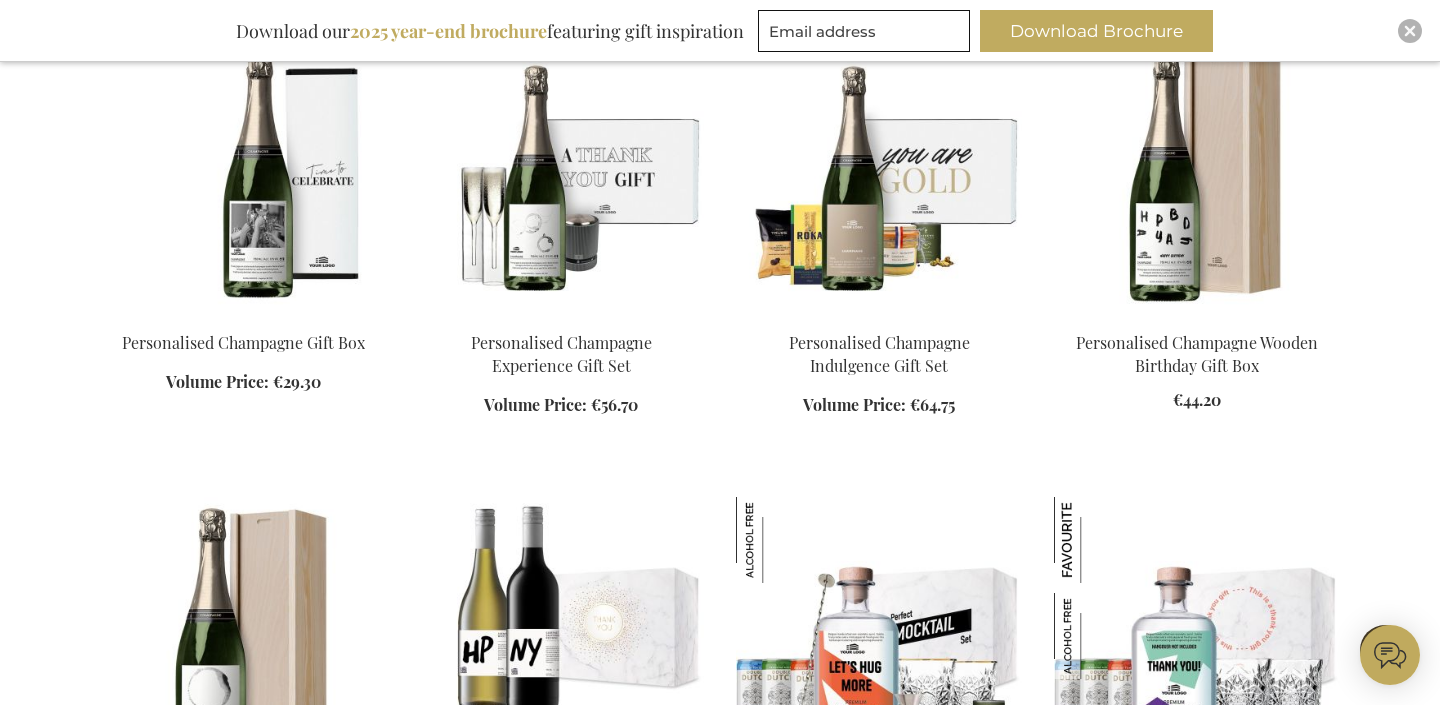 click on "2025 year-end brochure" at bounding box center [448, 31] 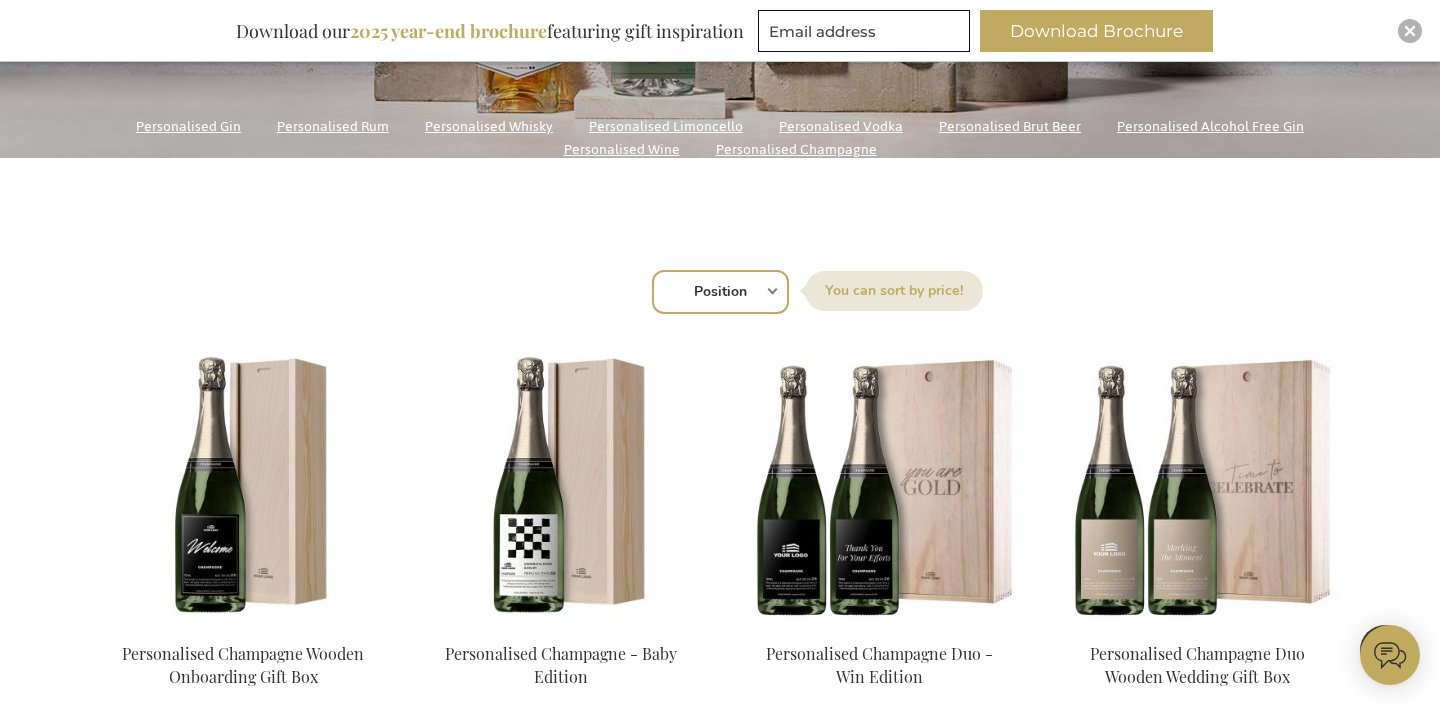scroll, scrollTop: 0, scrollLeft: 0, axis: both 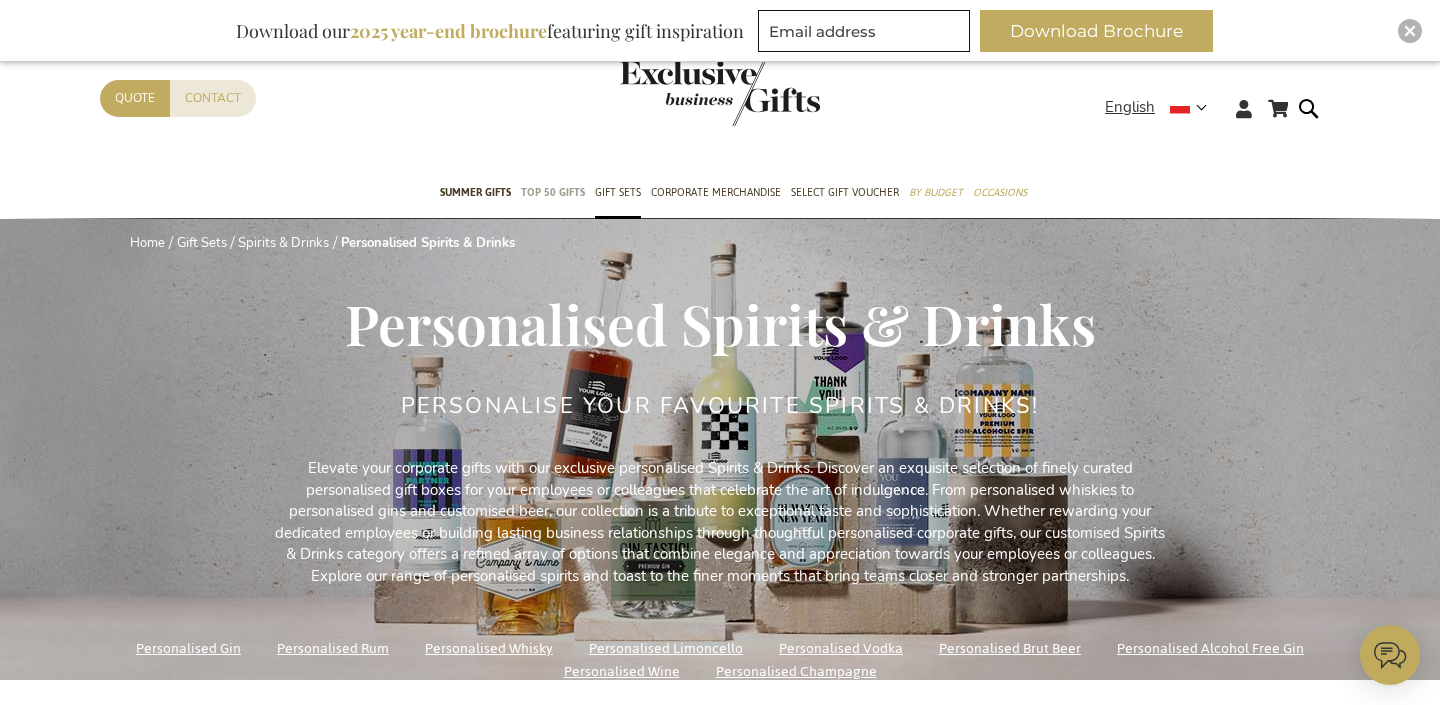 click on "TOP 50 Gifts" at bounding box center (553, 192) 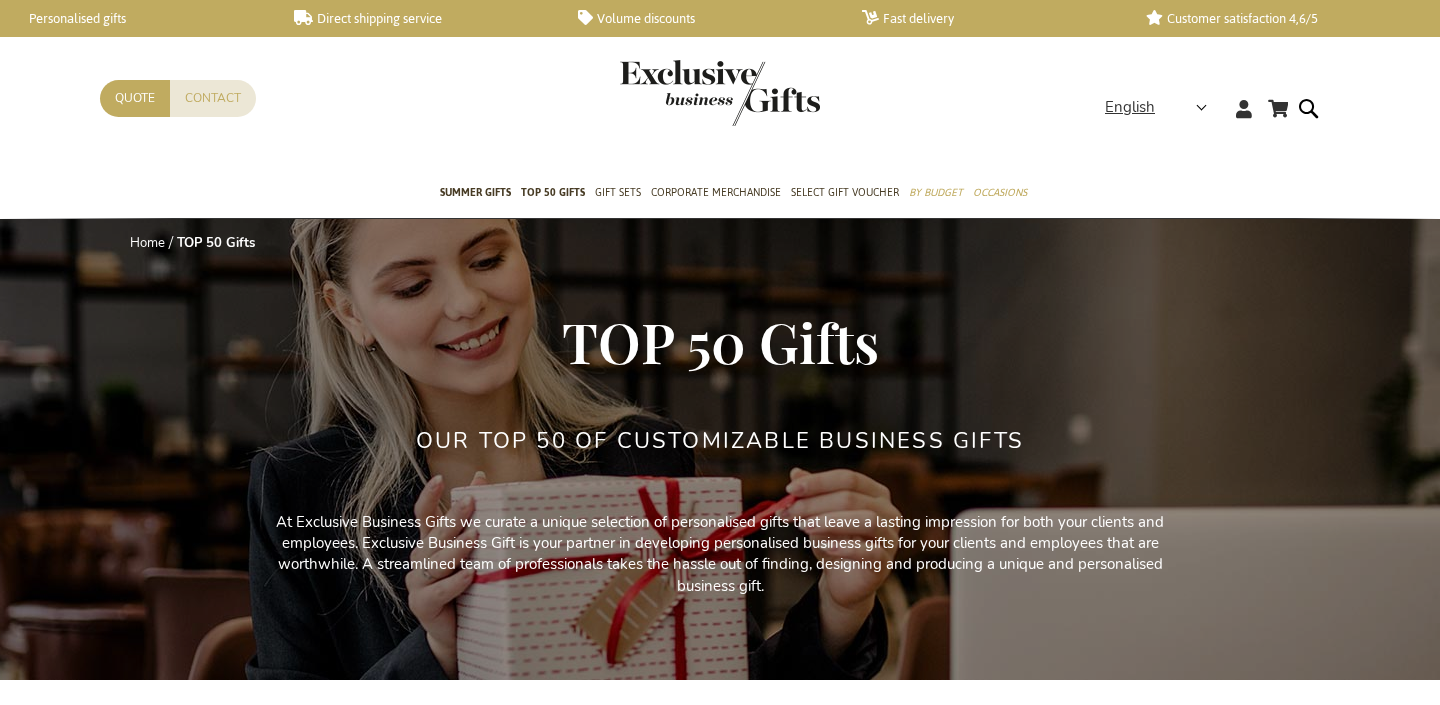 scroll, scrollTop: 0, scrollLeft: 0, axis: both 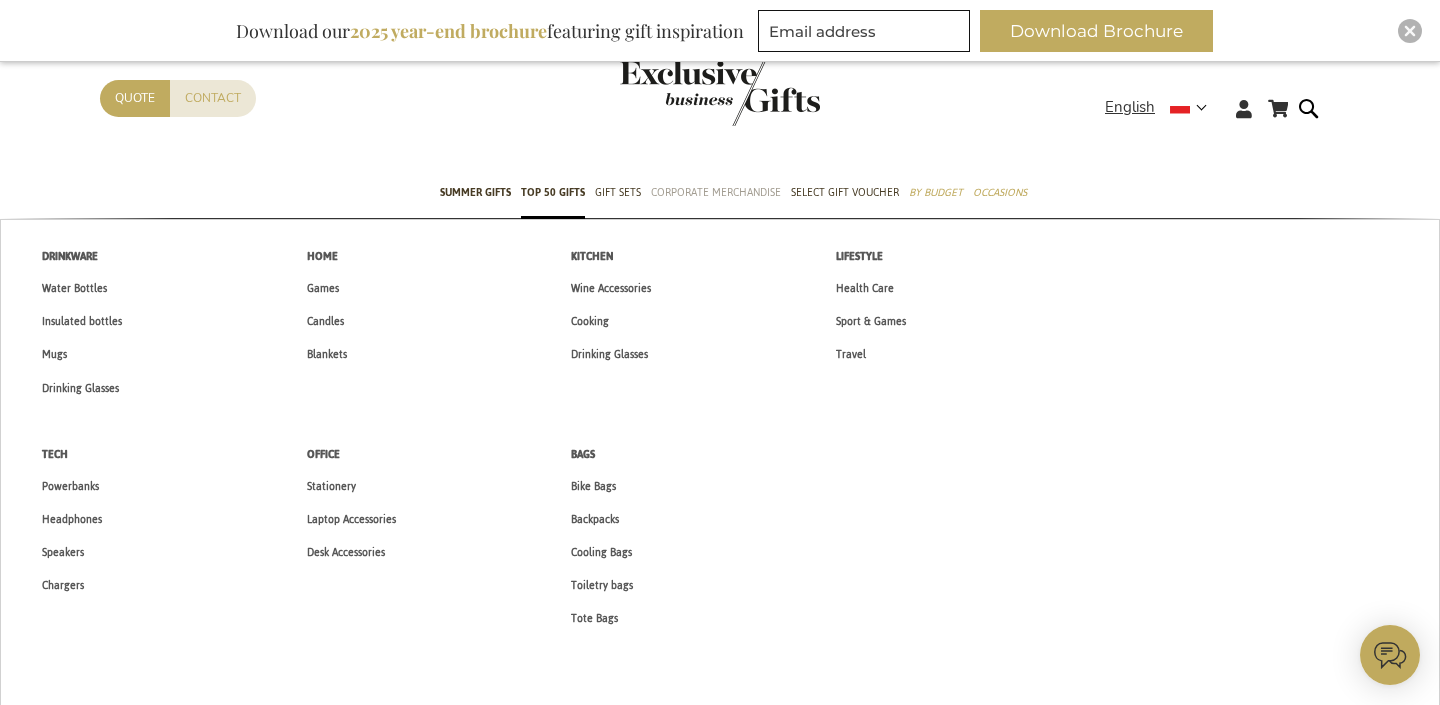 click on "Corporate Merchandise" at bounding box center (716, 192) 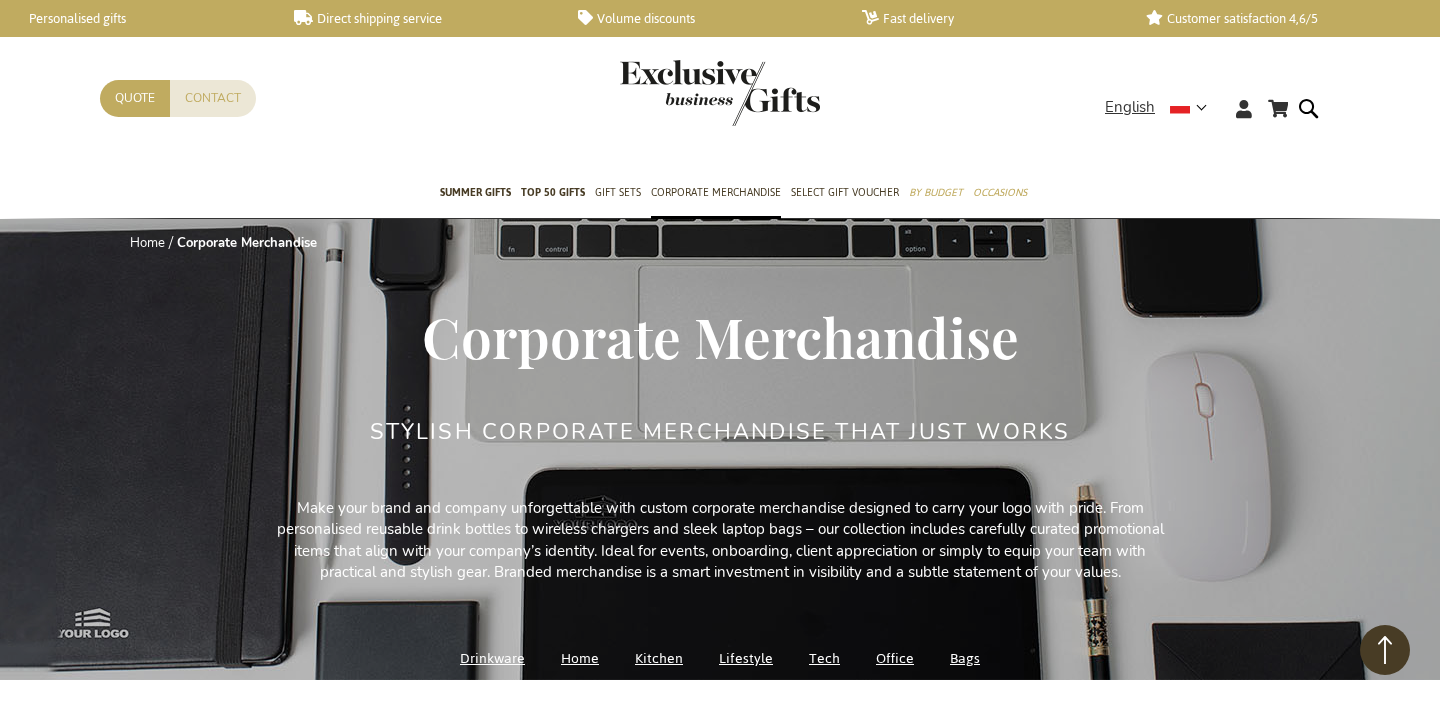 scroll, scrollTop: 1183, scrollLeft: 0, axis: vertical 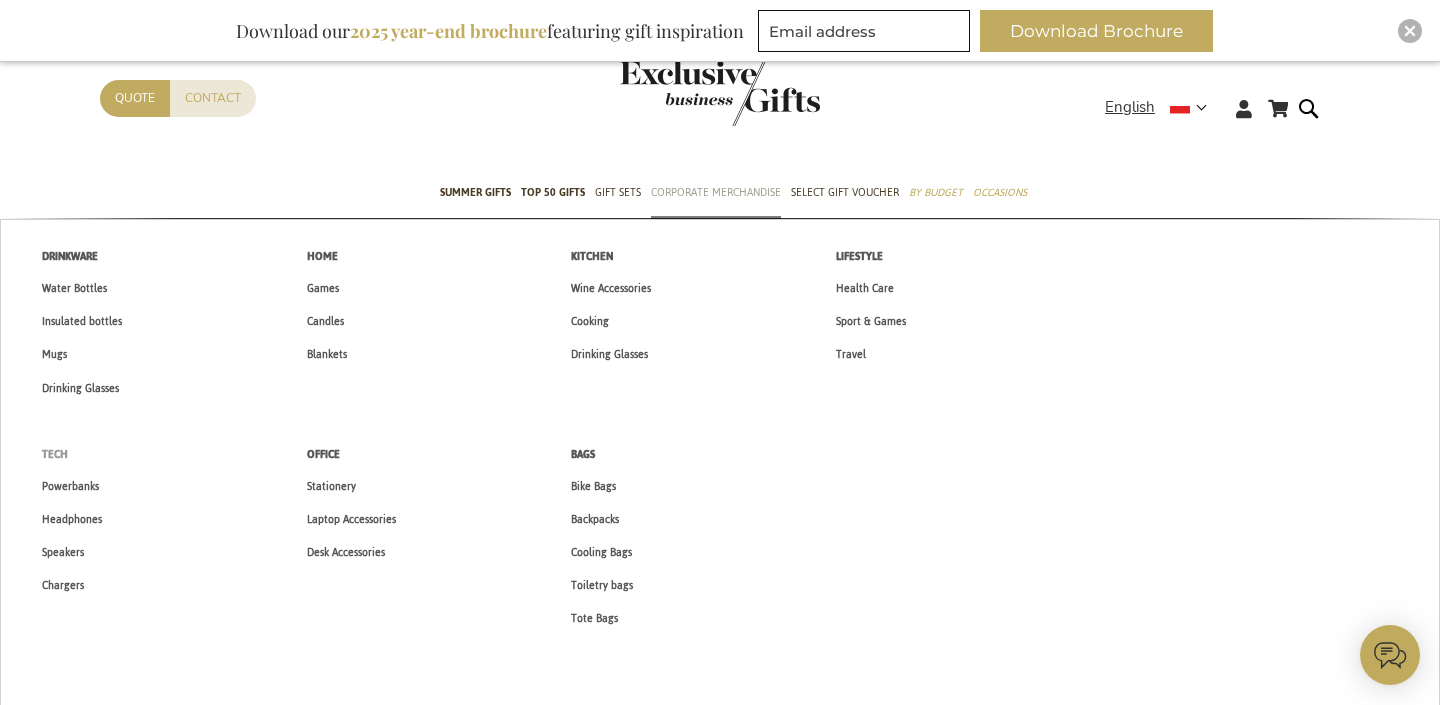 click on "Tech" at bounding box center [153, 454] 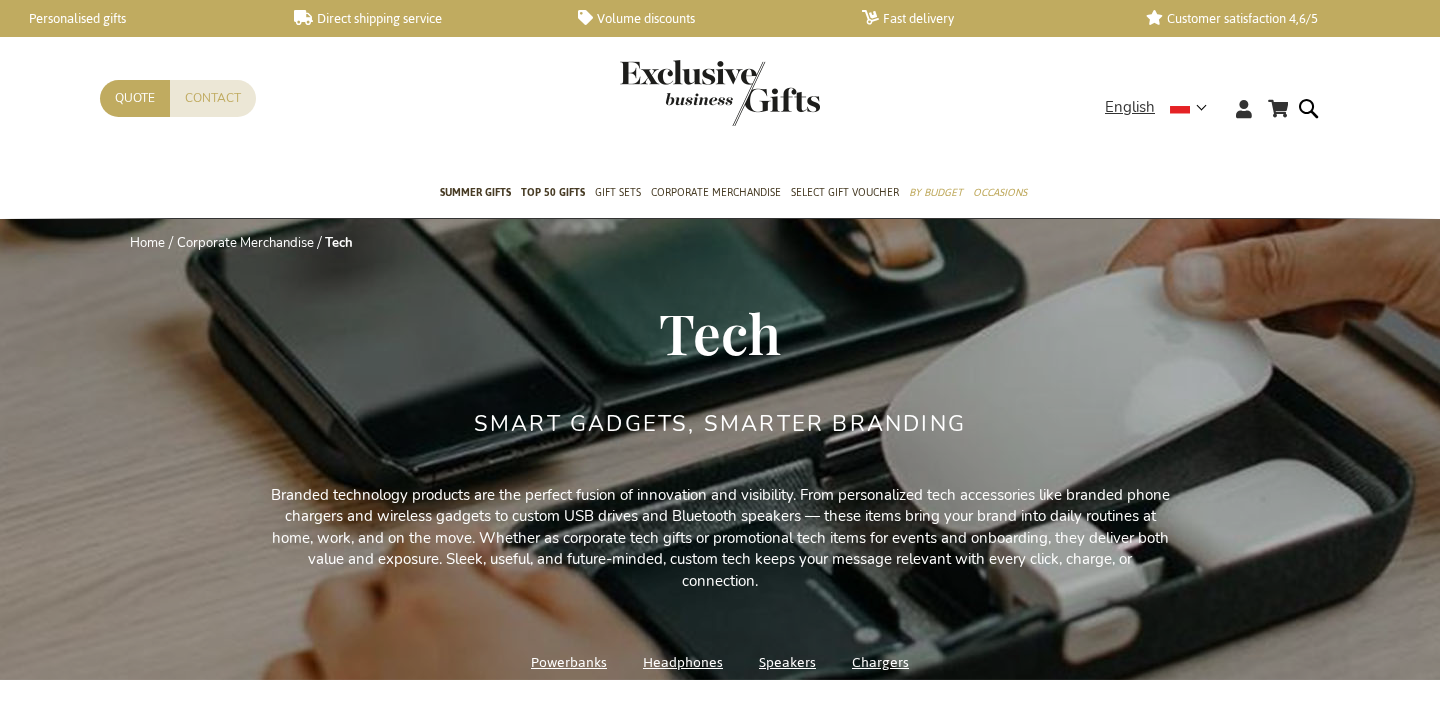 scroll, scrollTop: 0, scrollLeft: 0, axis: both 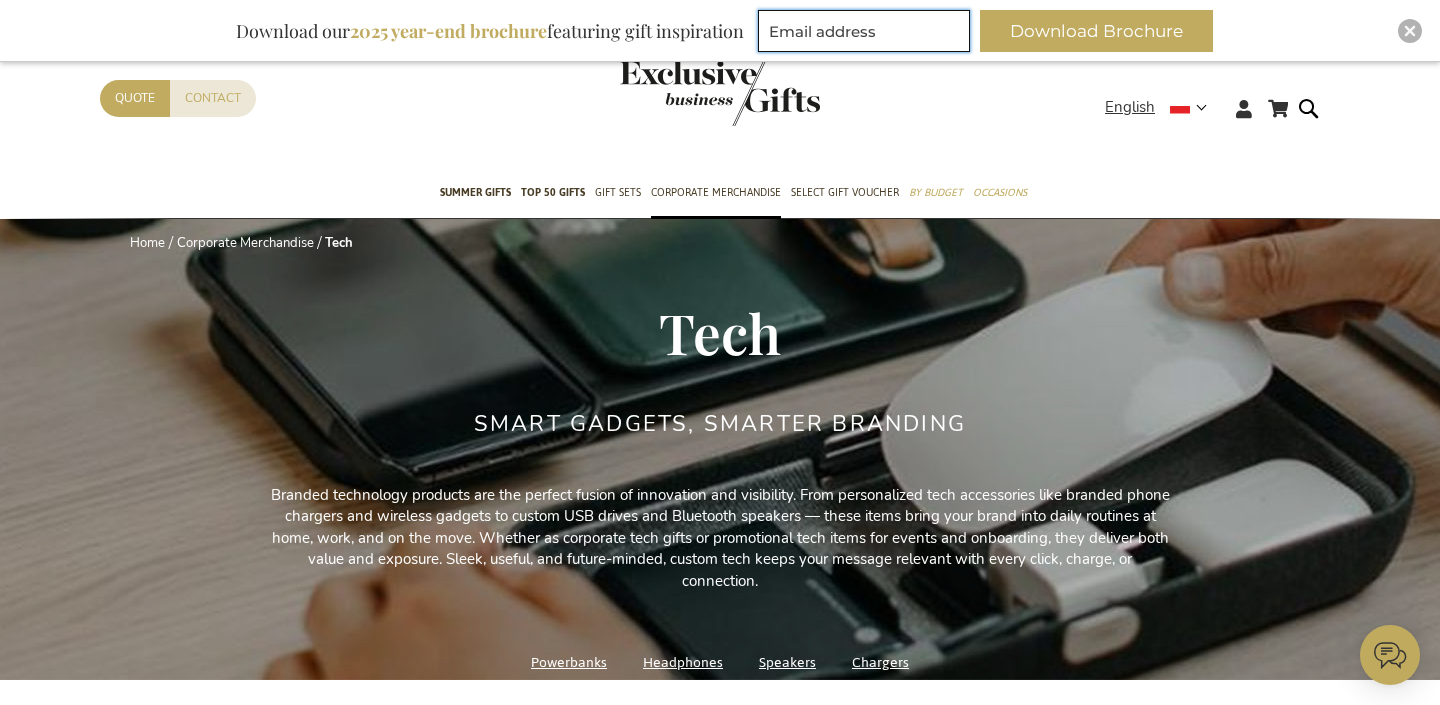 click at bounding box center (864, 31) 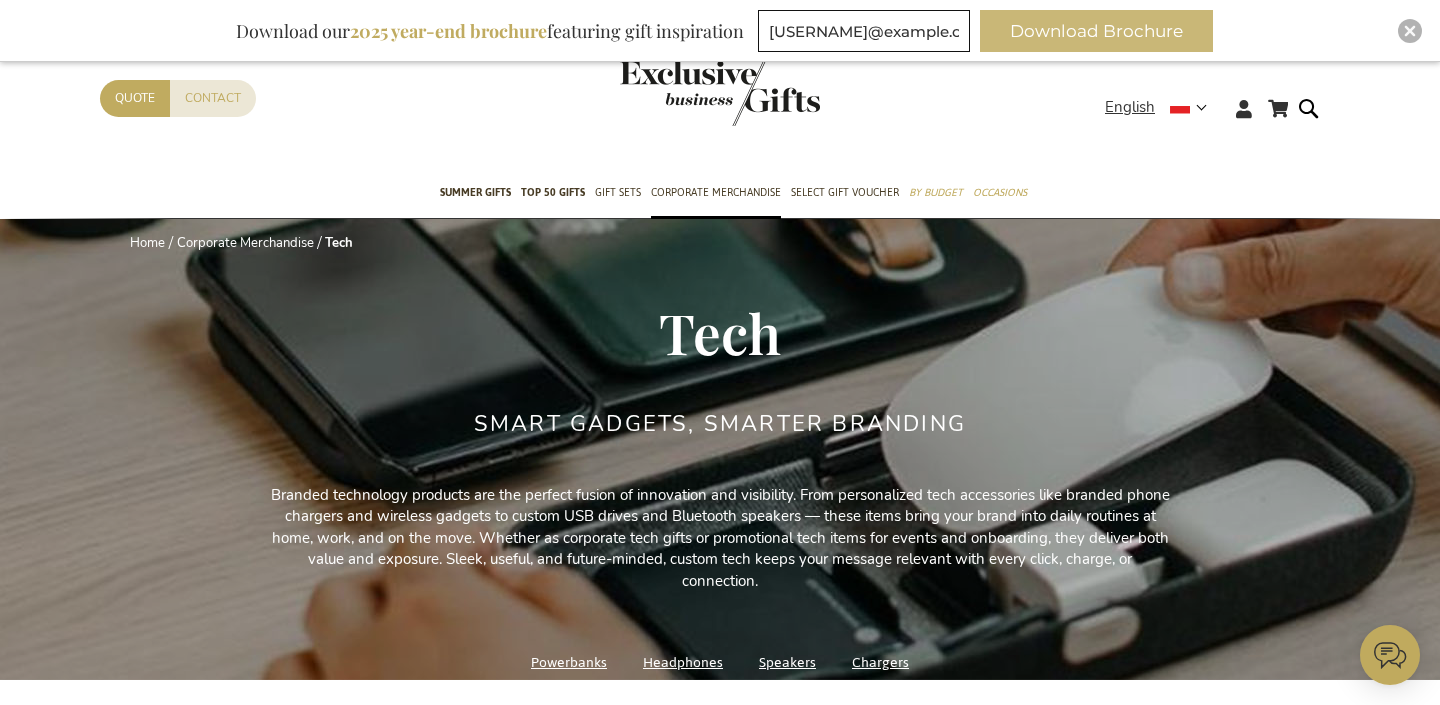click on "Download Brochure" at bounding box center (1096, 31) 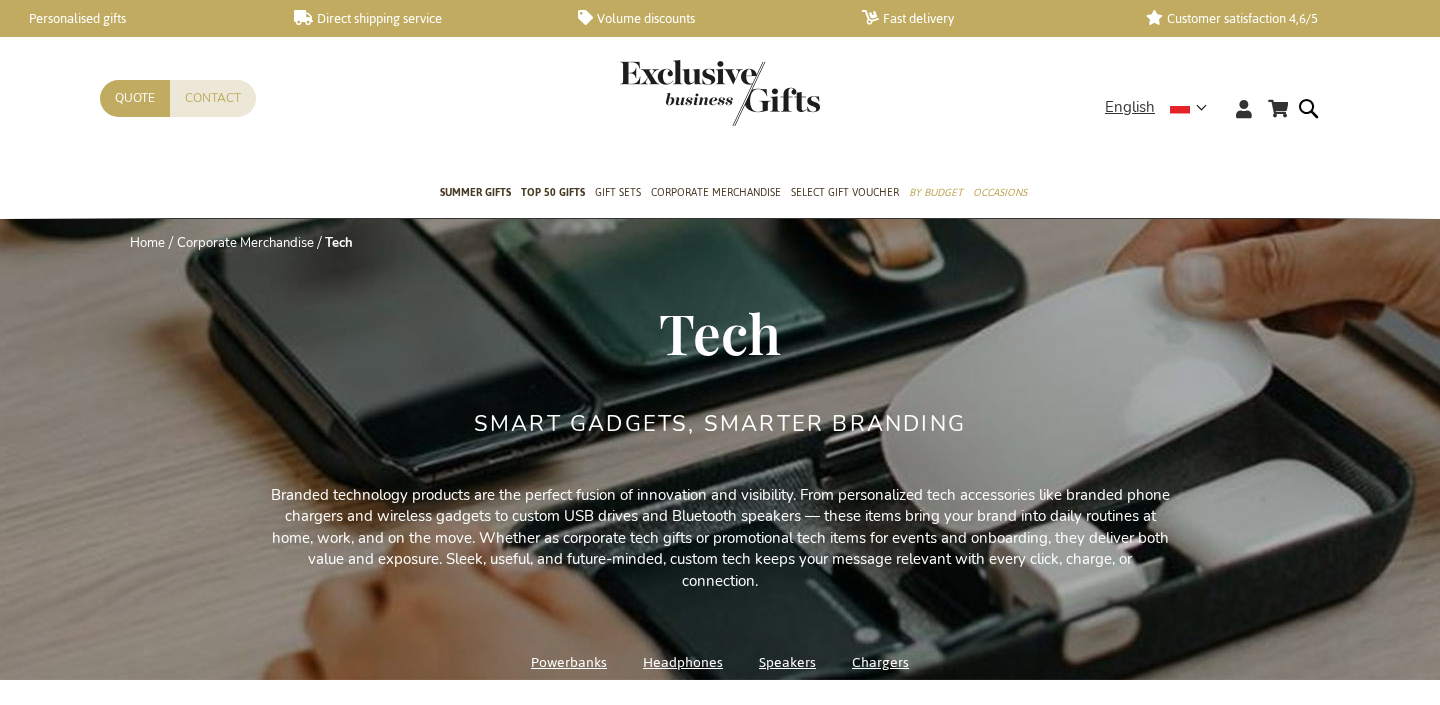 scroll, scrollTop: 0, scrollLeft: 0, axis: both 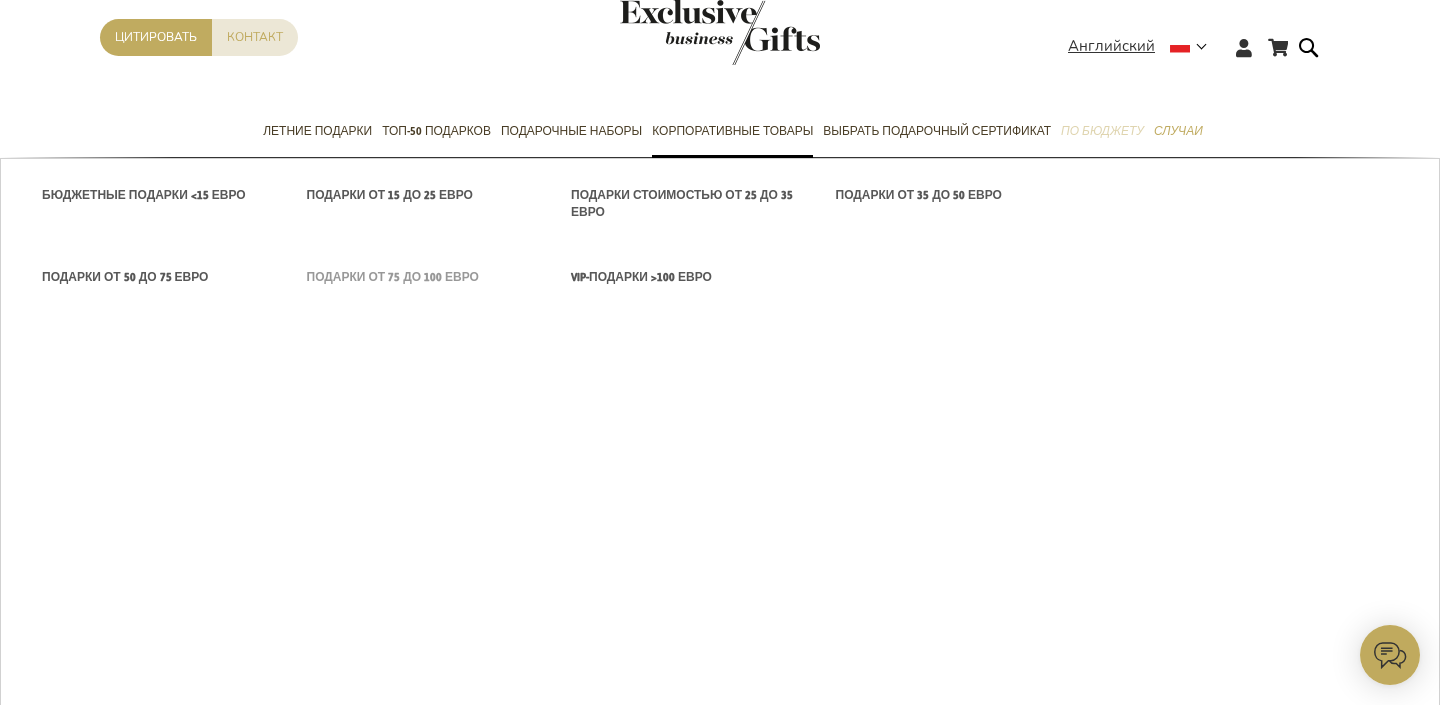 click on "Подарки от 75 до 100 евро" at bounding box center [393, 277] 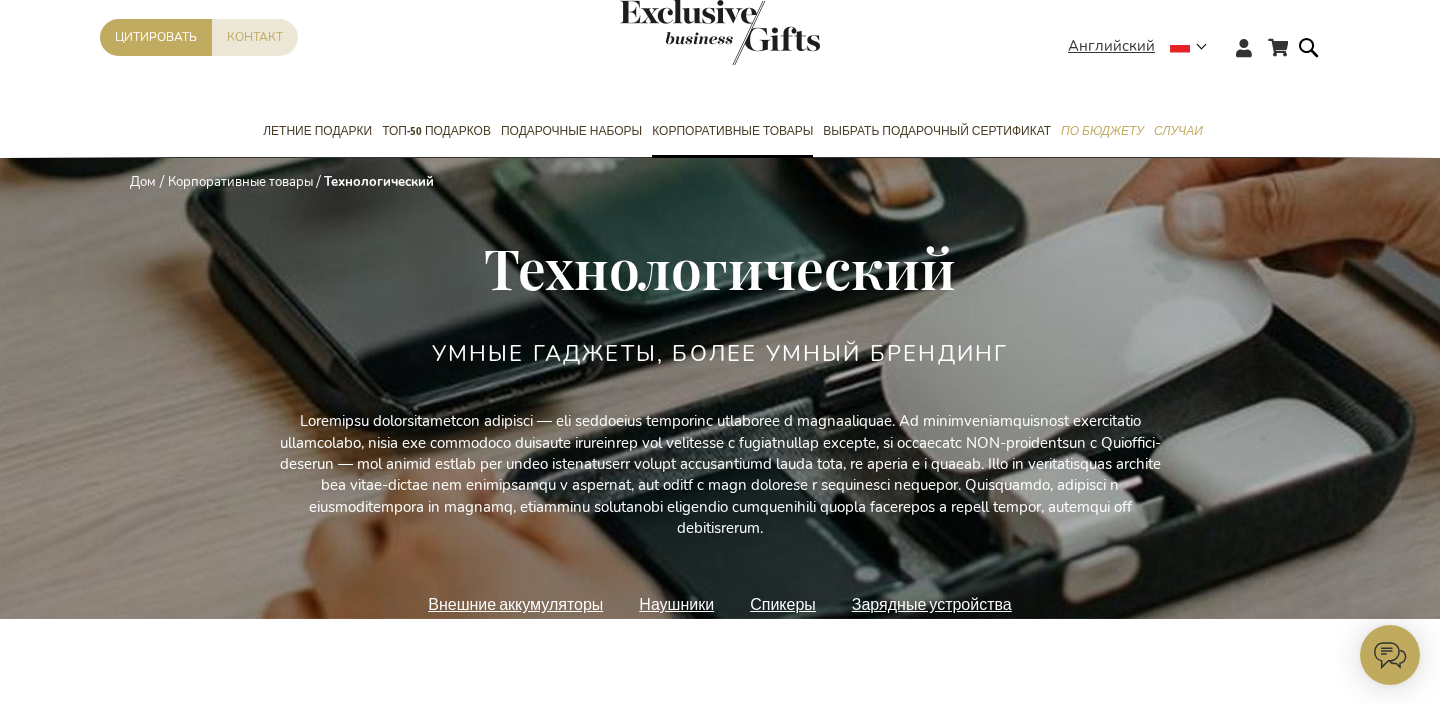scroll, scrollTop: 785, scrollLeft: 0, axis: vertical 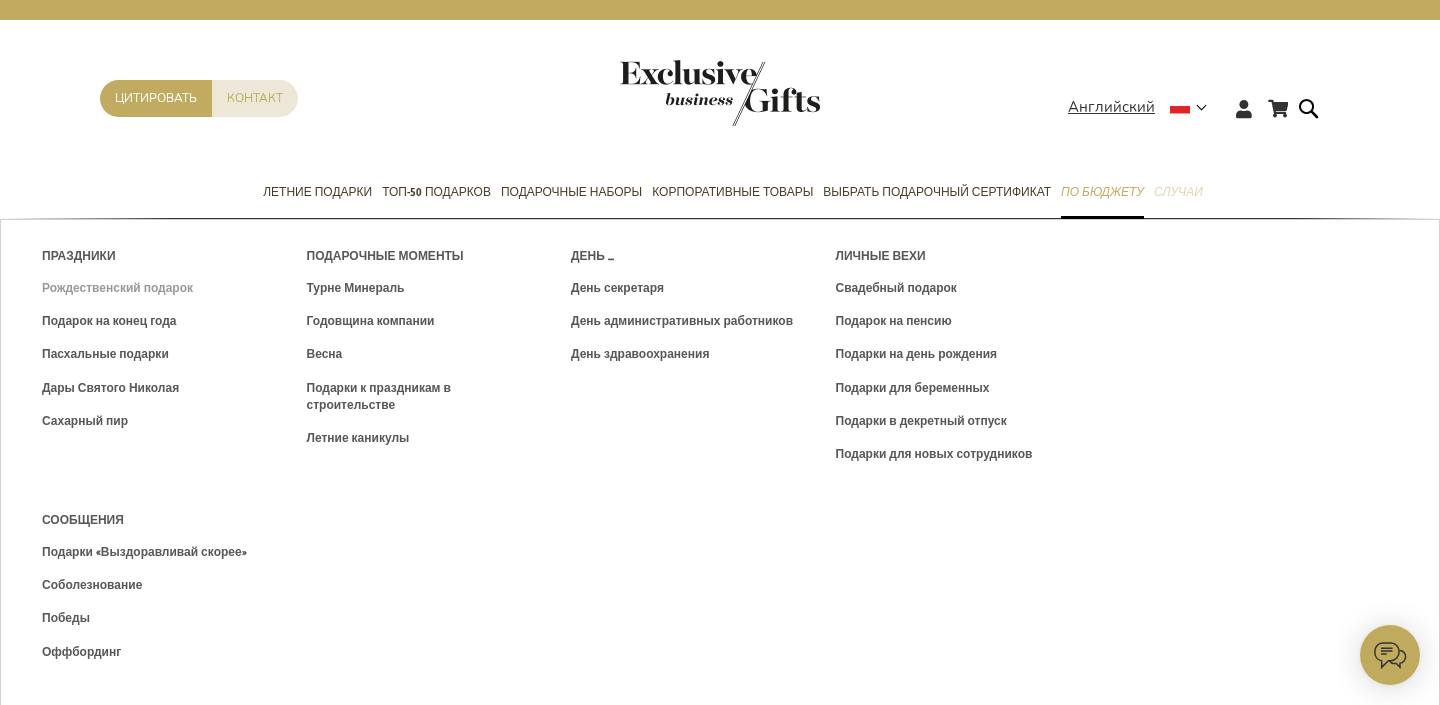 click on "Рождественский подарок" at bounding box center [117, 288] 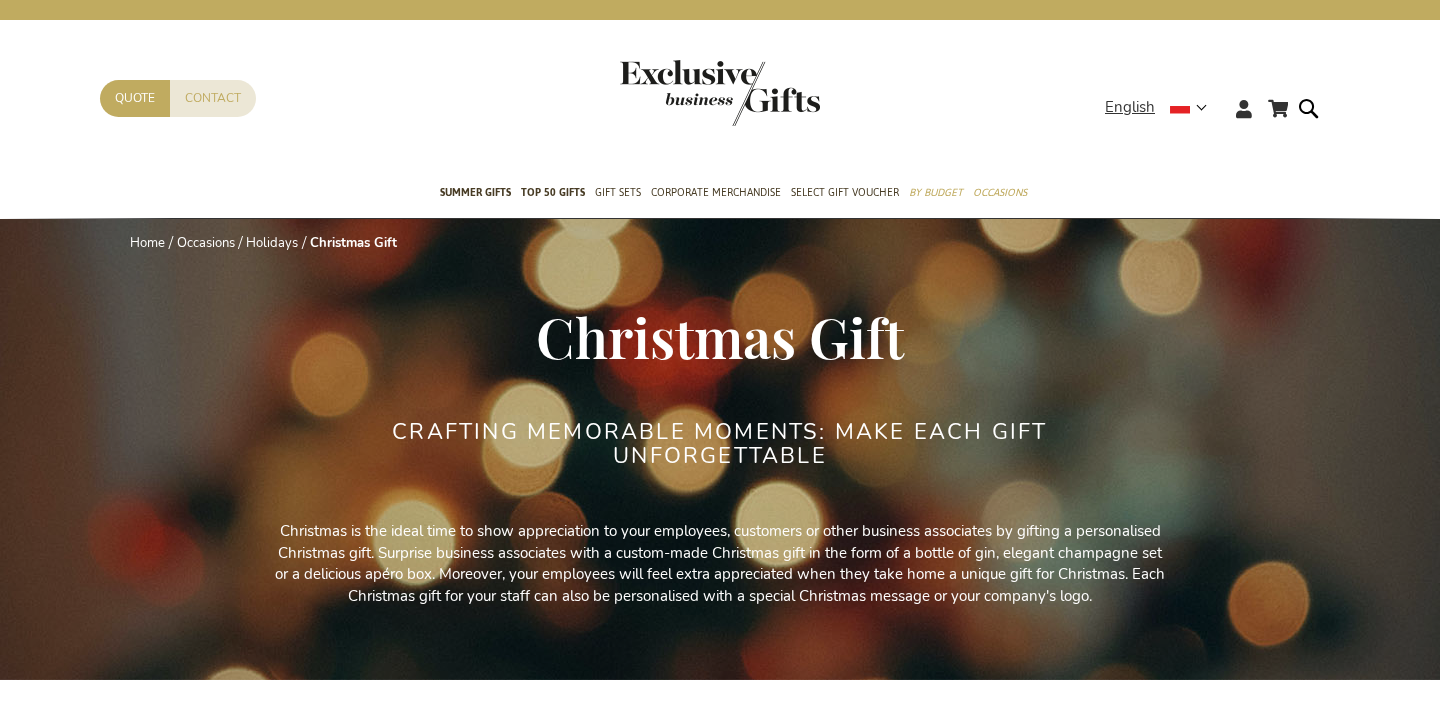 scroll, scrollTop: 0, scrollLeft: 0, axis: both 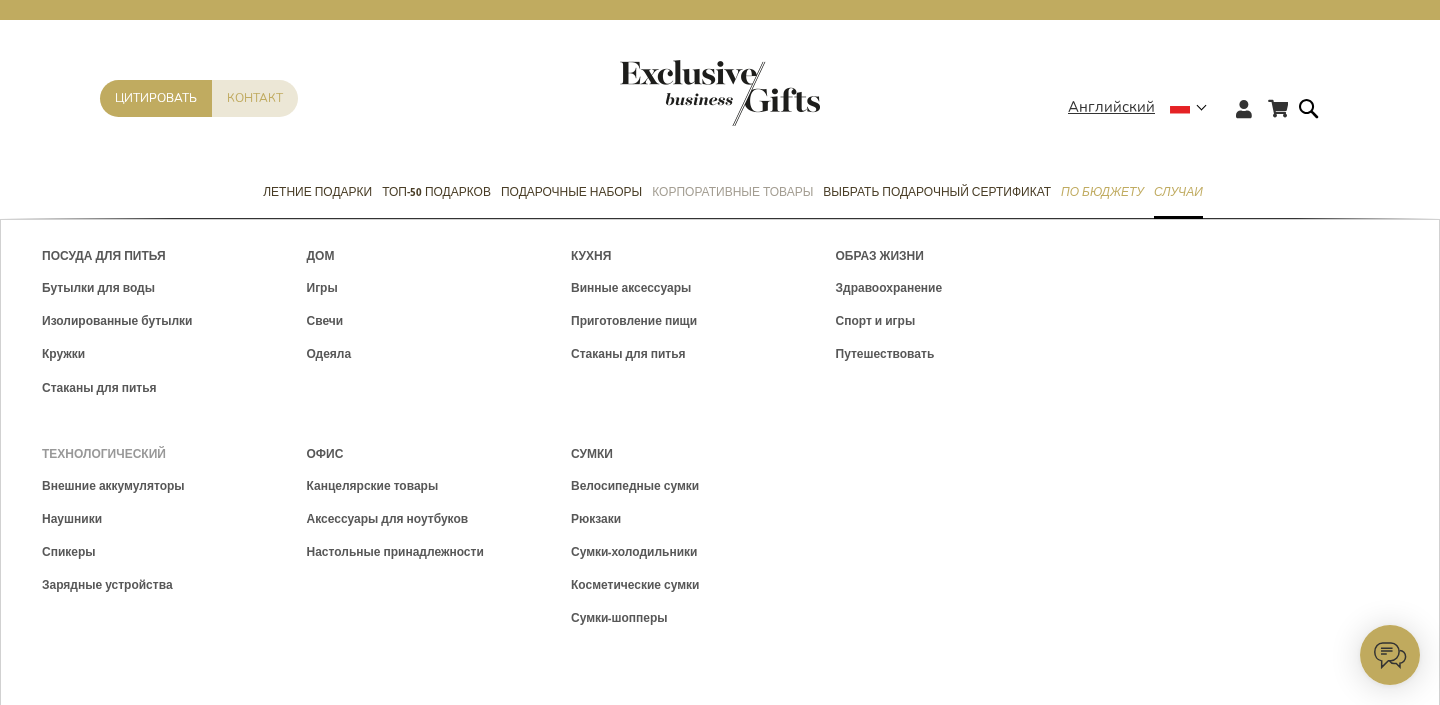 click on "Технологический" at bounding box center (104, 454) 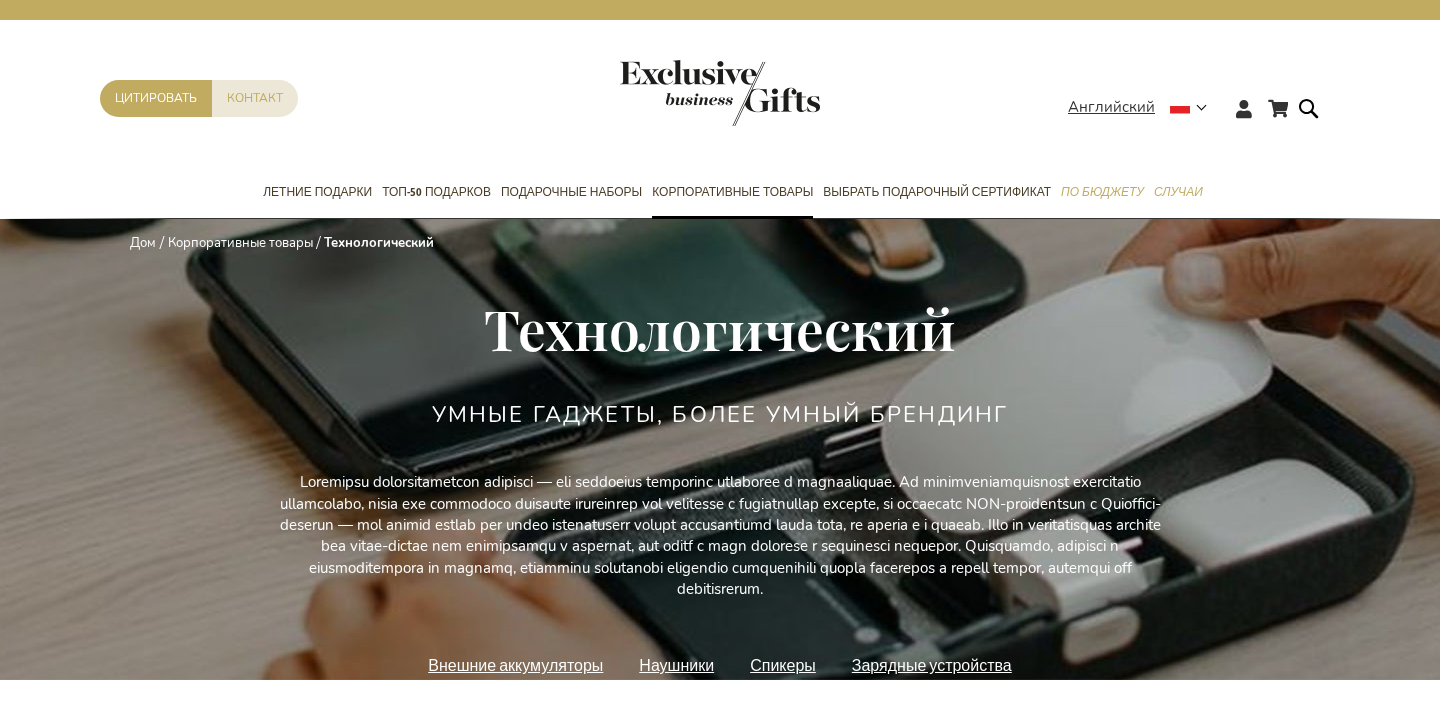scroll, scrollTop: 0, scrollLeft: 0, axis: both 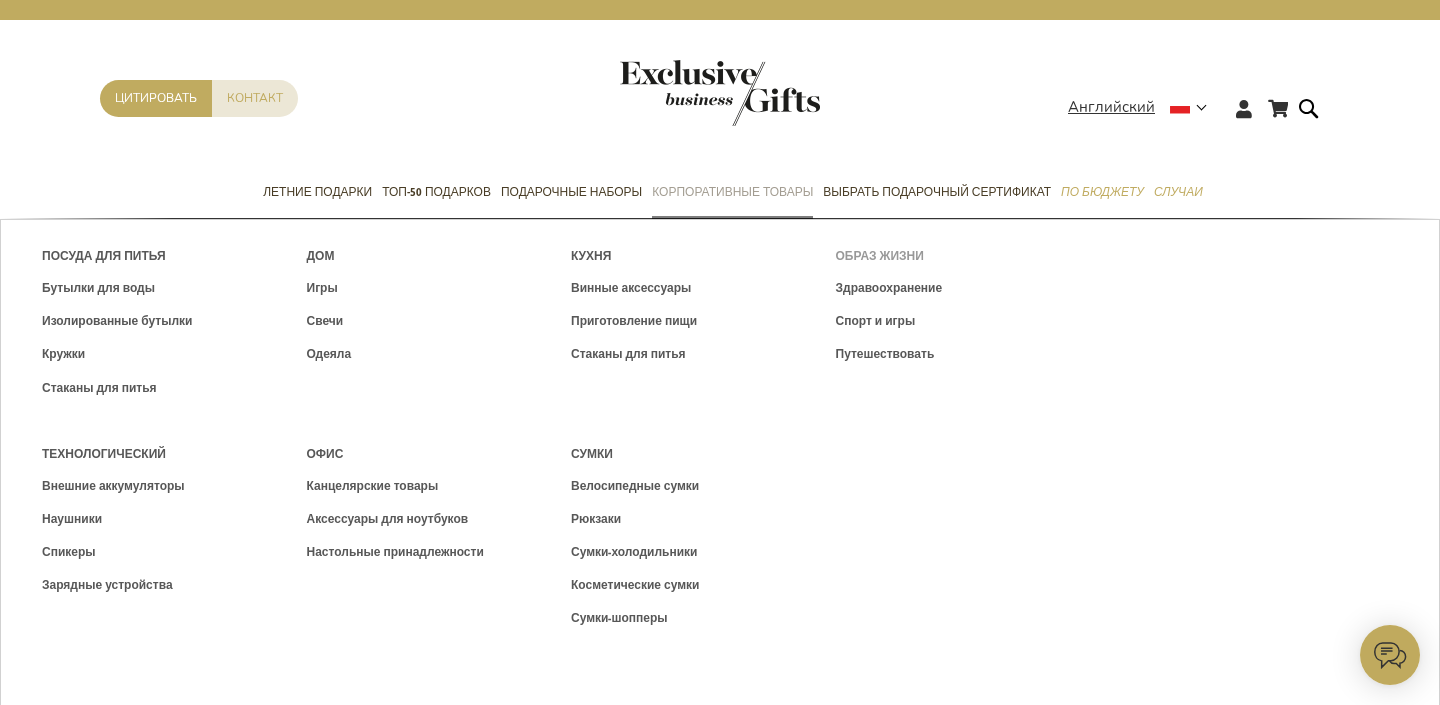 click on "Образ жизни" at bounding box center [880, 256] 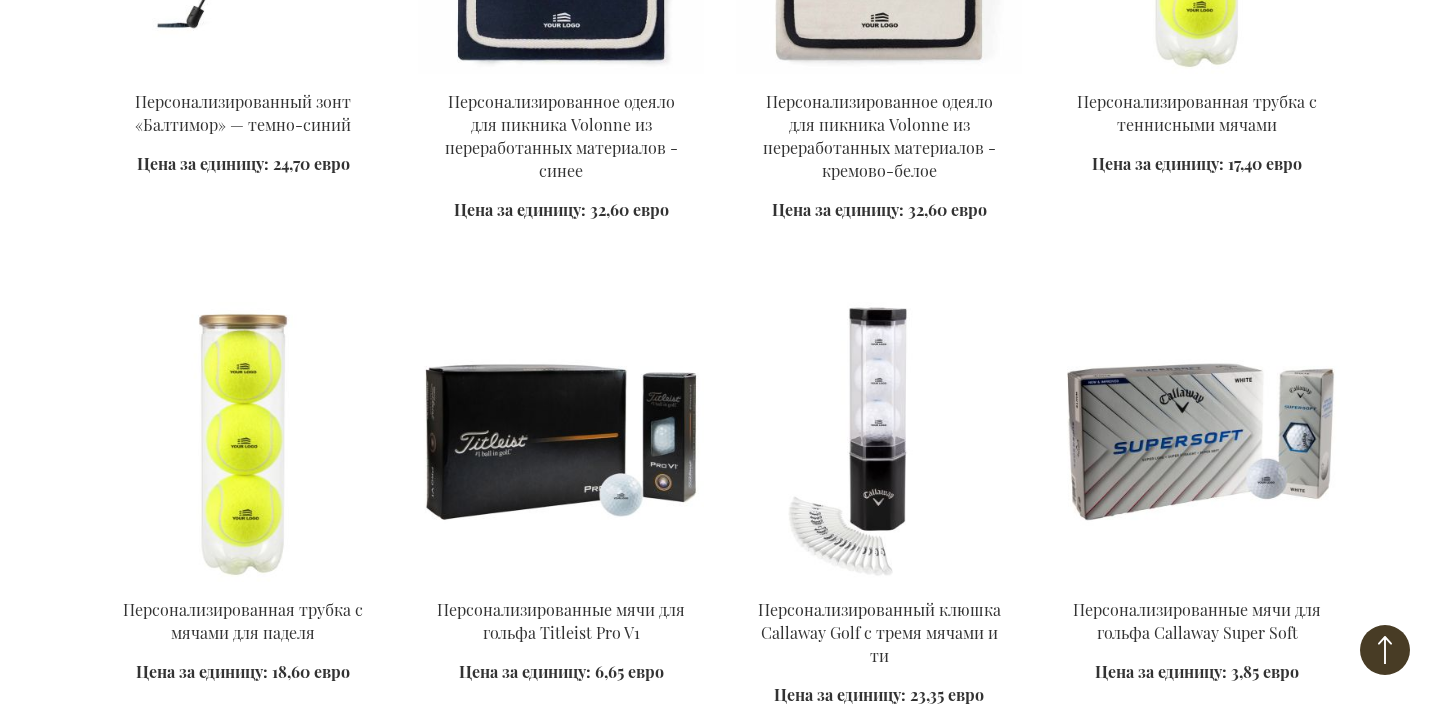 scroll, scrollTop: 1979, scrollLeft: 0, axis: vertical 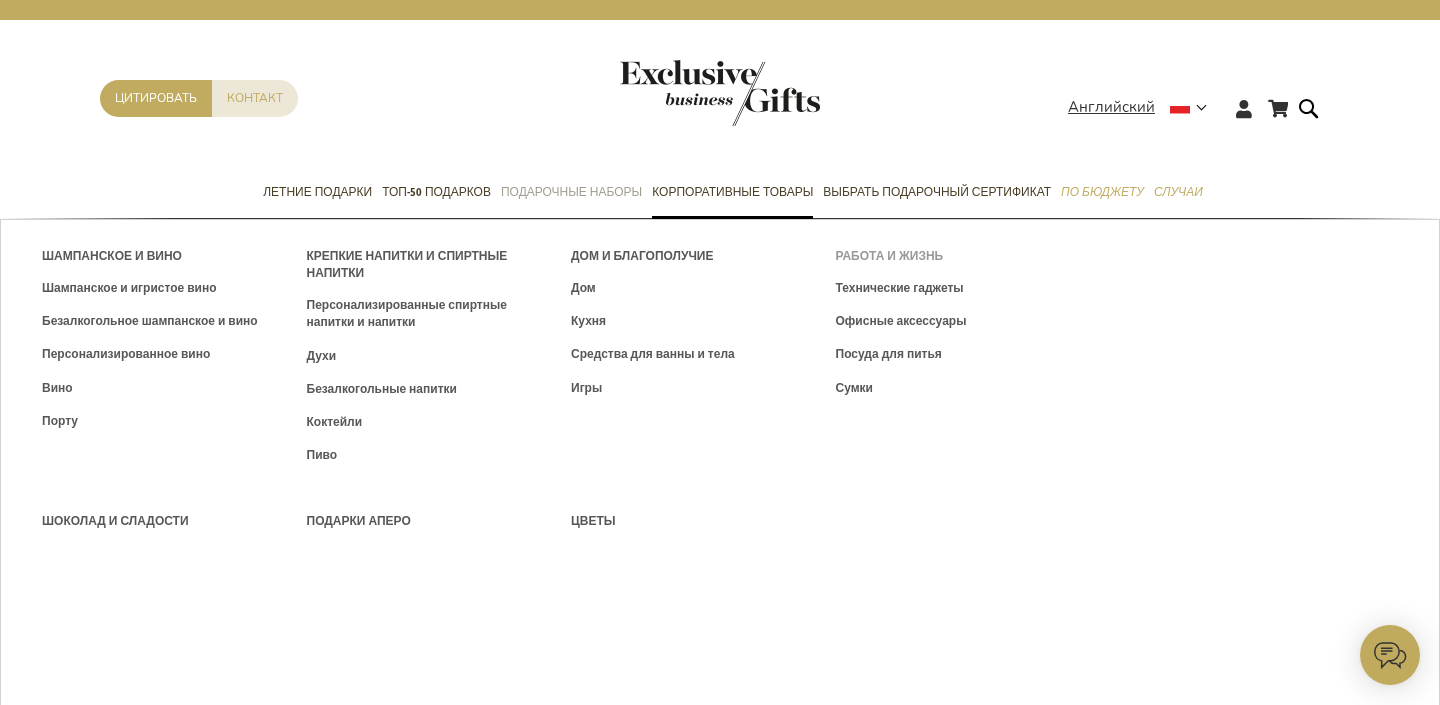 click on "Работа и жизнь" at bounding box center [890, 256] 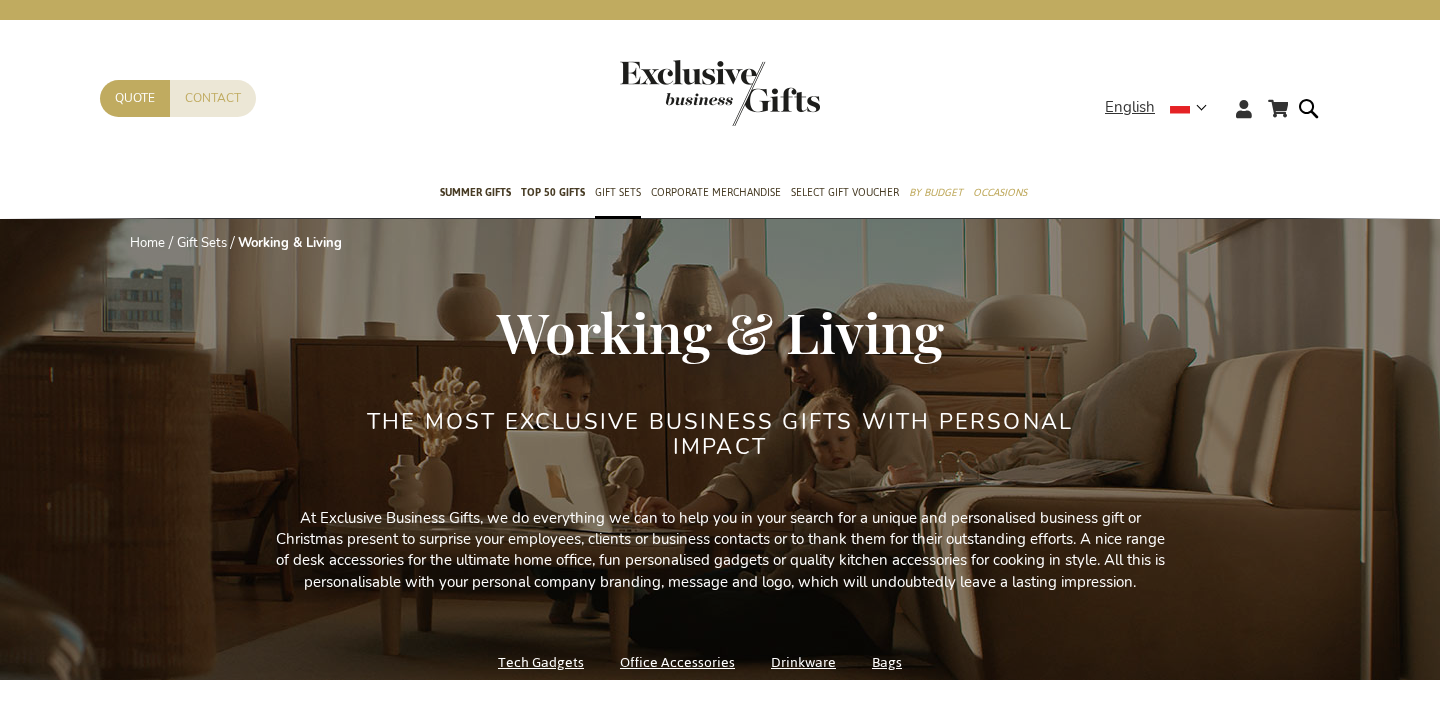 scroll, scrollTop: 0, scrollLeft: 0, axis: both 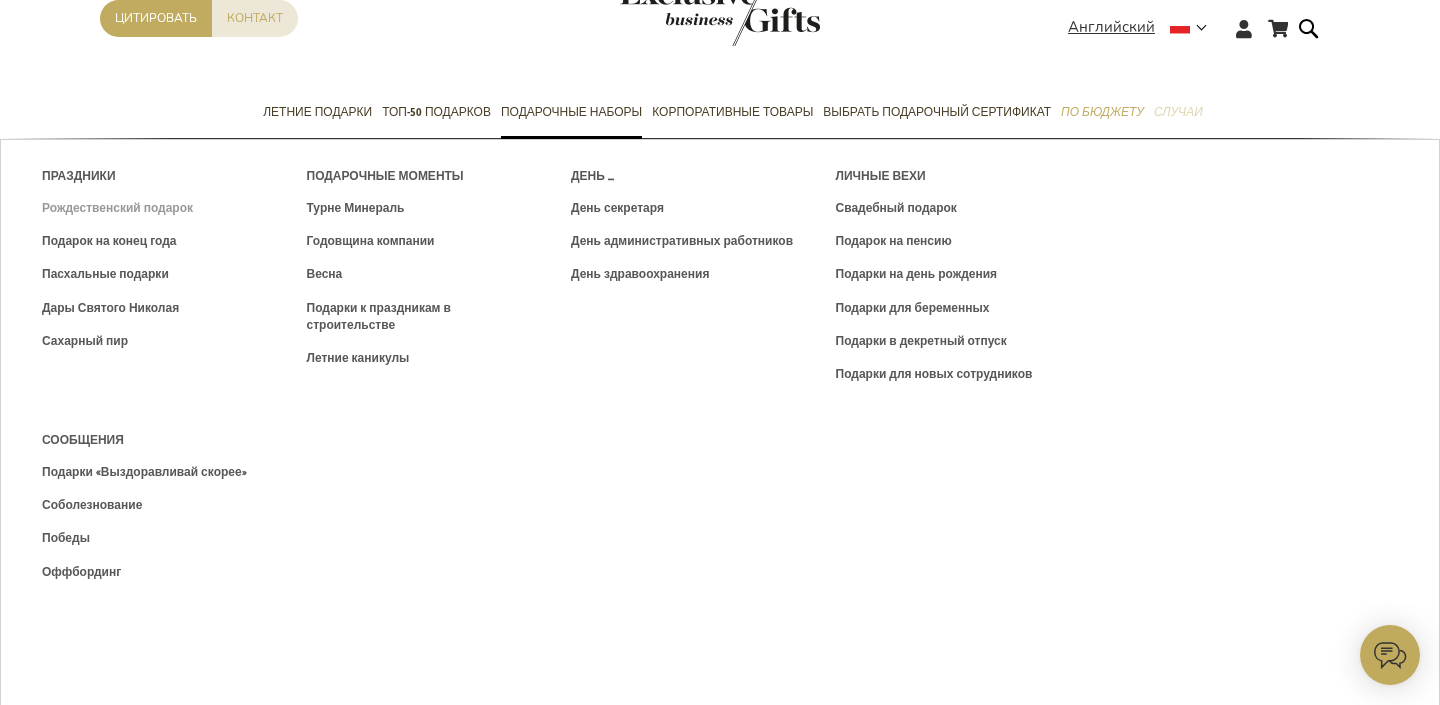 click on "Рождественский подарок" at bounding box center (117, 208) 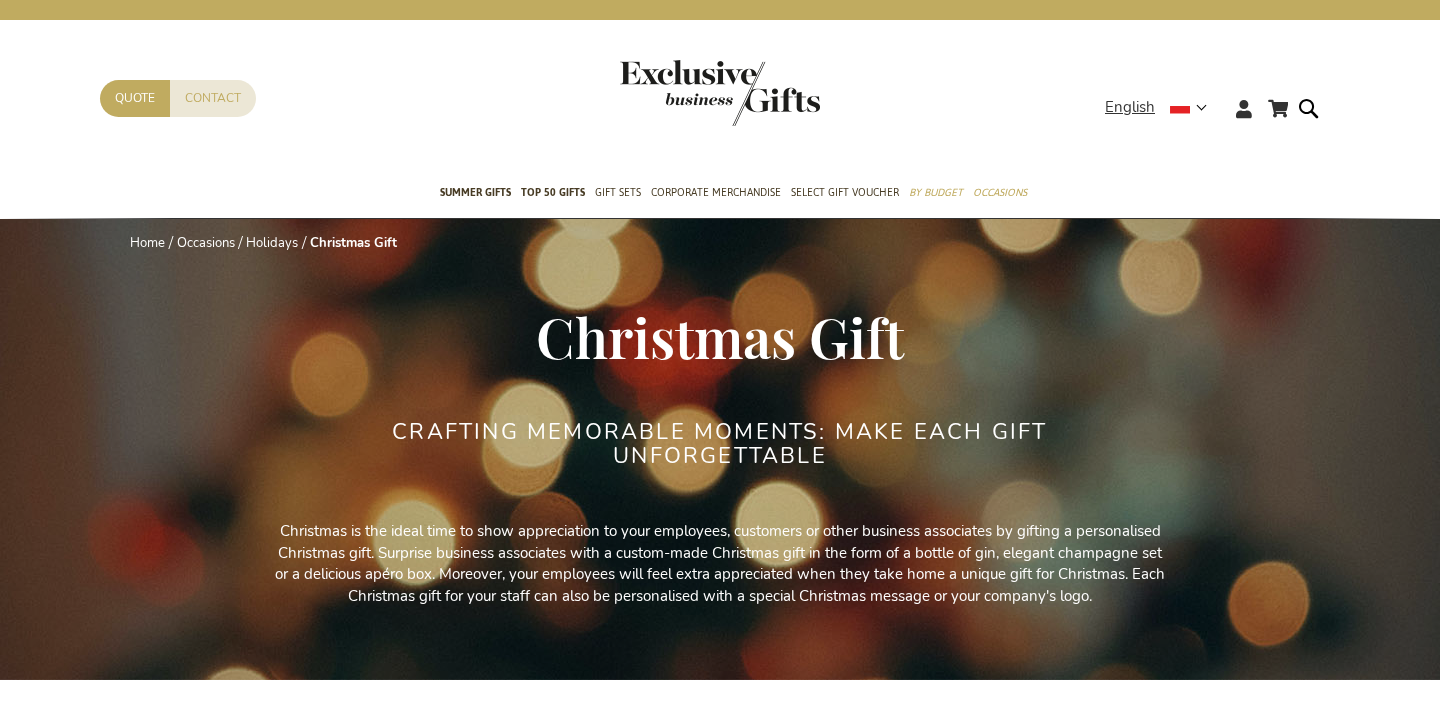 scroll, scrollTop: 12, scrollLeft: 0, axis: vertical 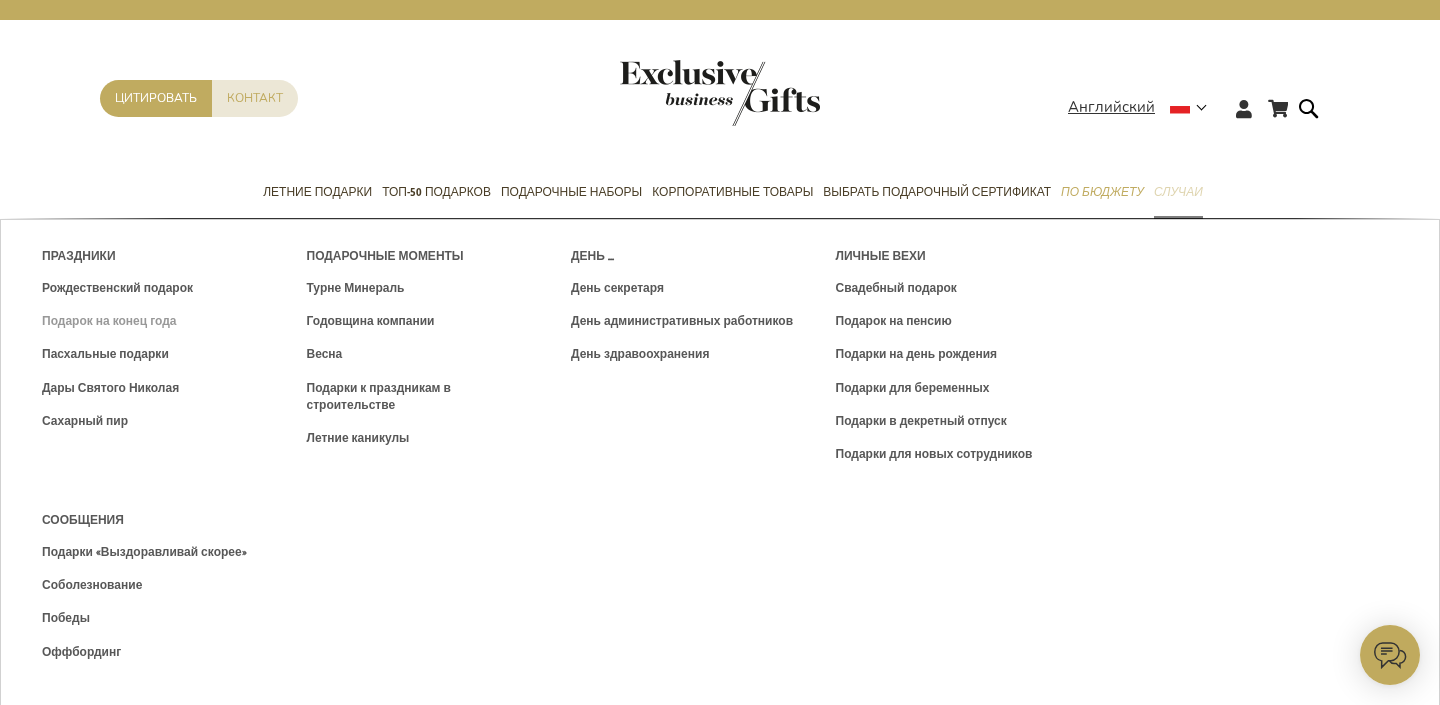 click on "Подарок на конец года" at bounding box center [109, 321] 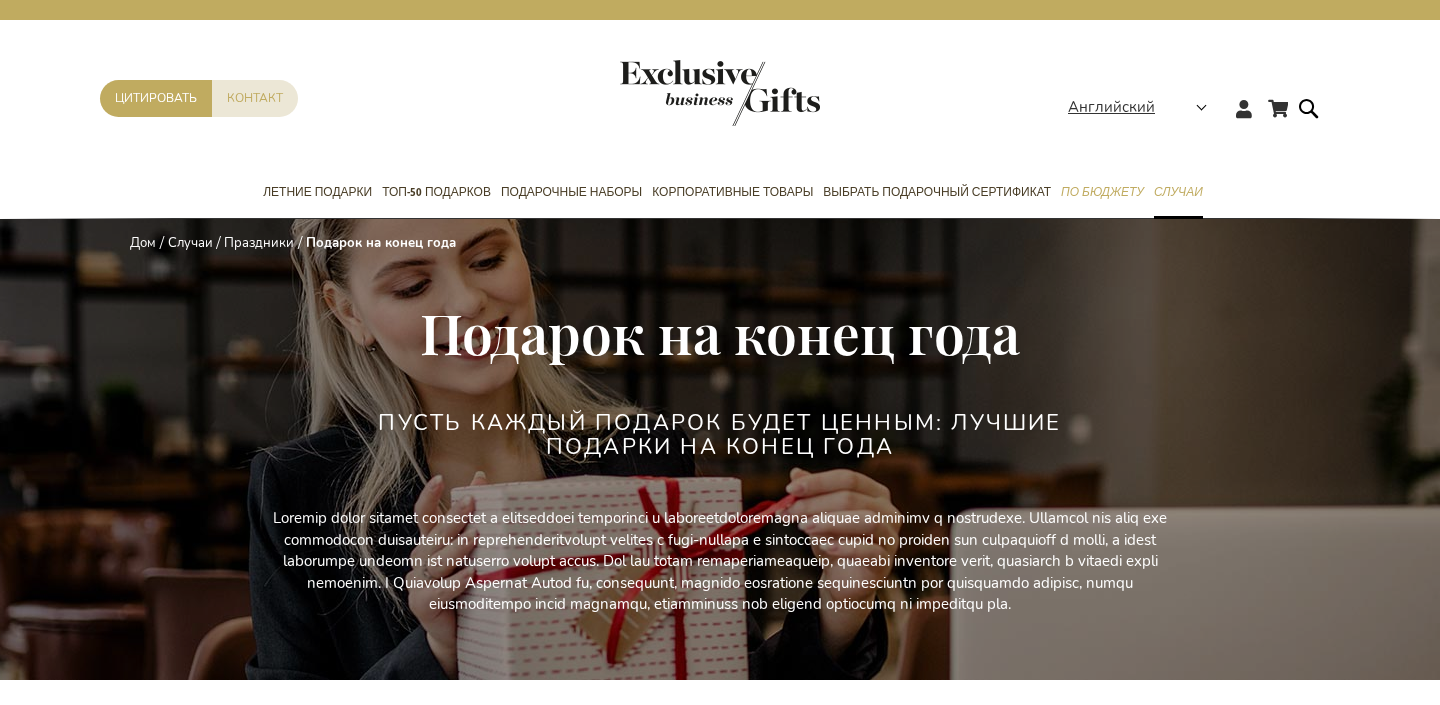 scroll, scrollTop: 1, scrollLeft: 0, axis: vertical 